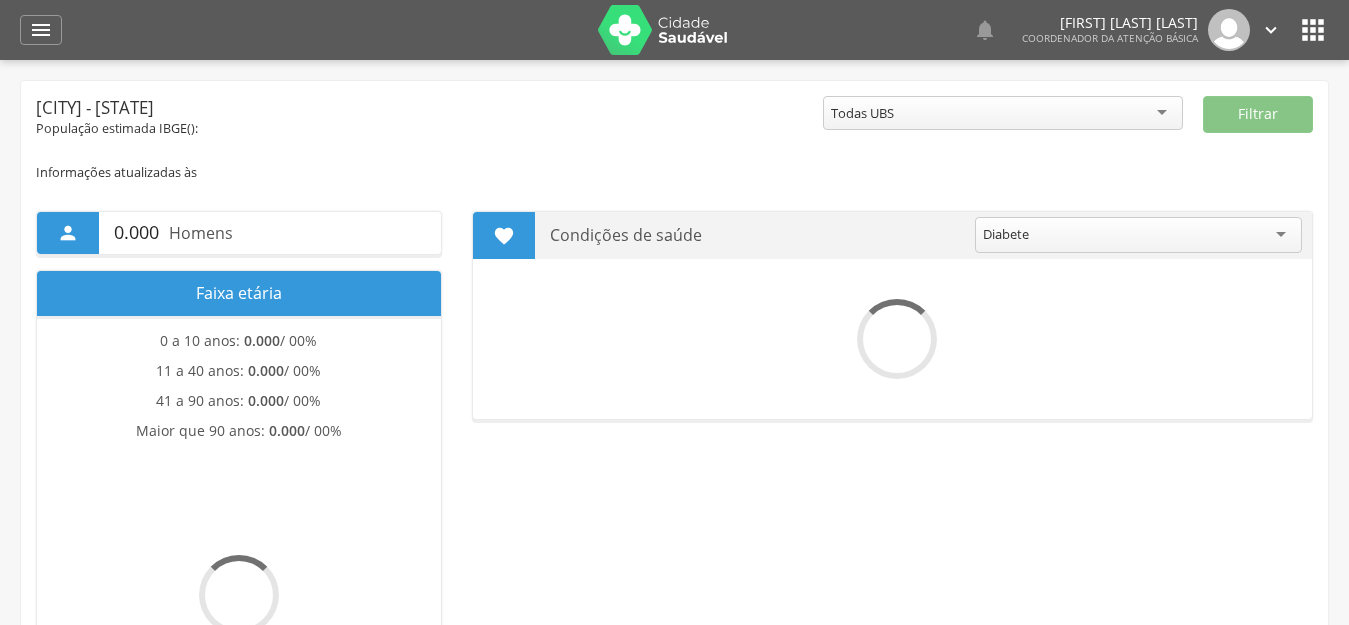scroll, scrollTop: 0, scrollLeft: 0, axis: both 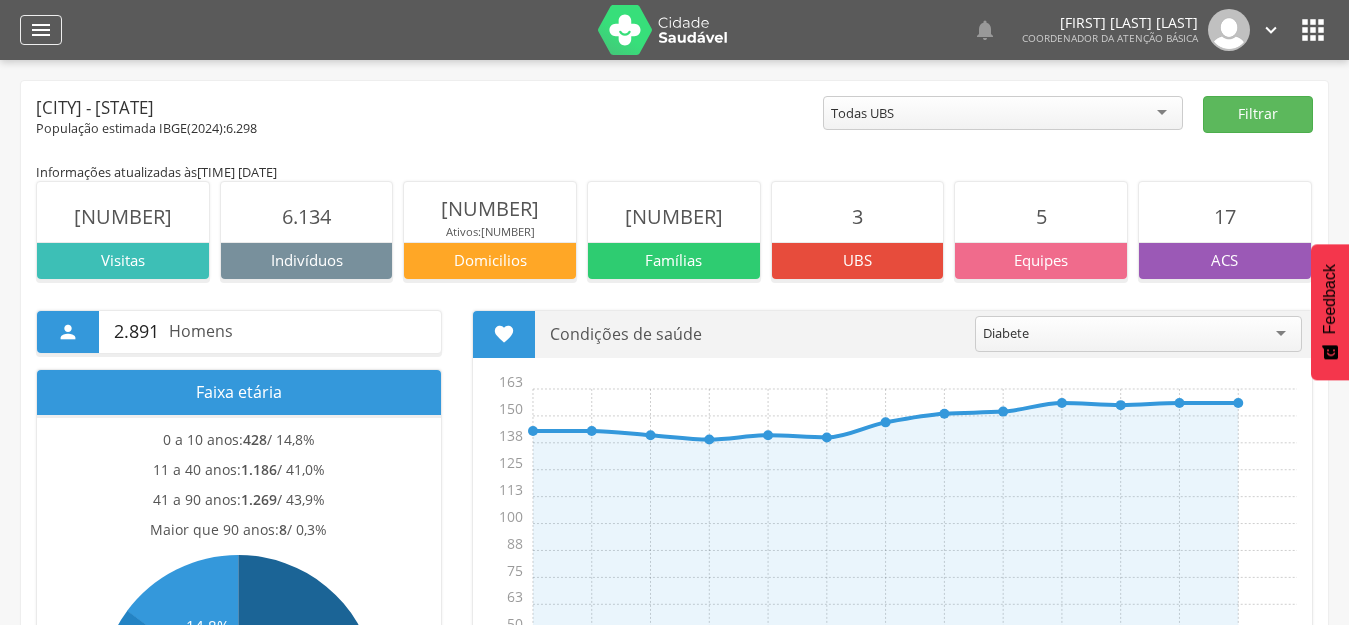 click on "" at bounding box center [41, 30] 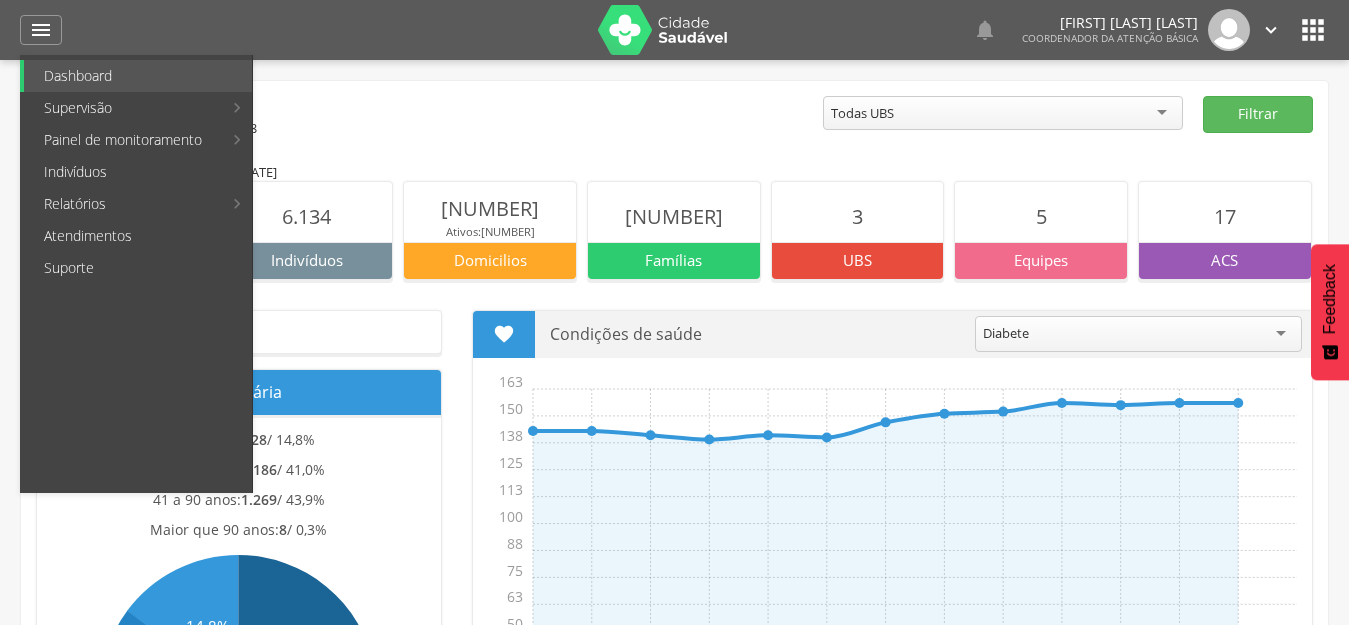 click on "Acompanhamento
Personalizados
Mapeamentos" at bounding box center [365, 274] 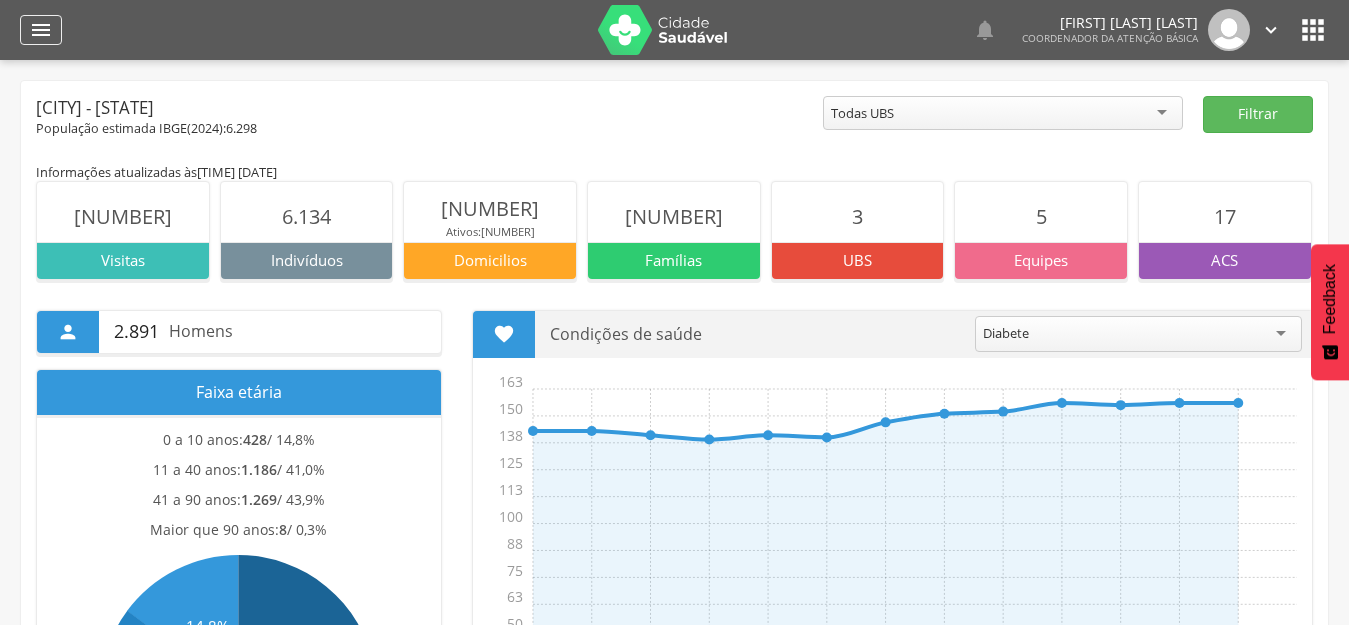 click on "" at bounding box center (41, 30) 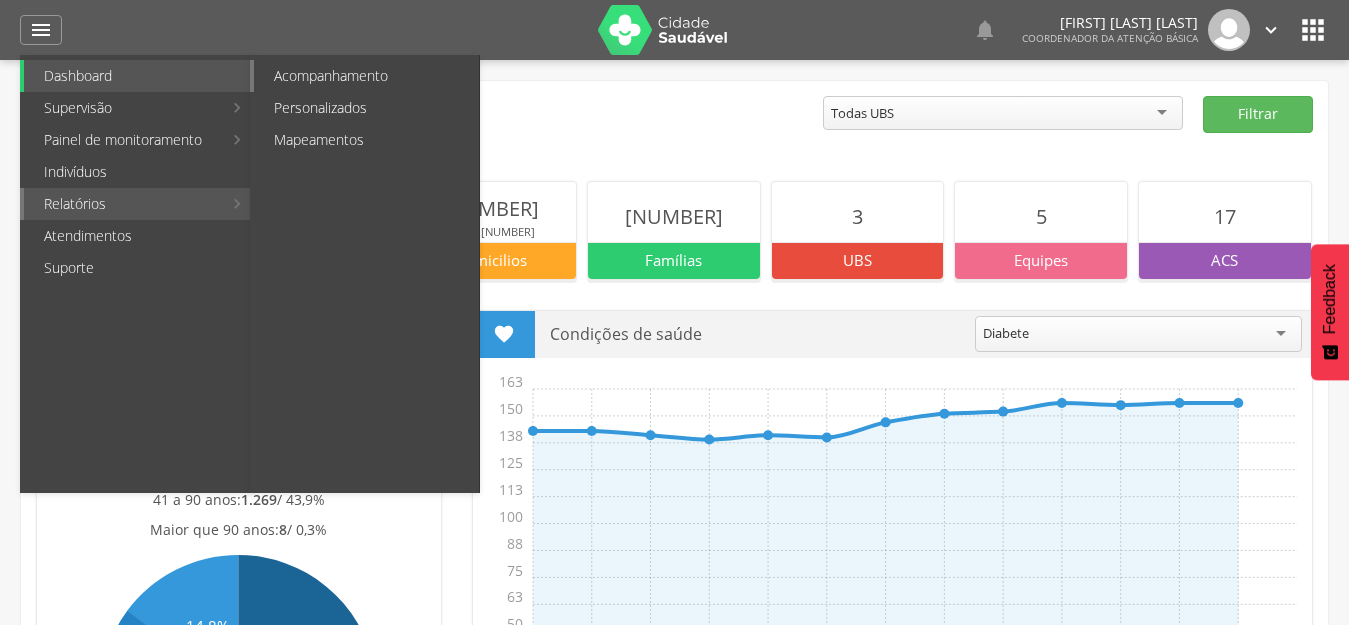 click on "Acompanhamento" at bounding box center [366, 76] 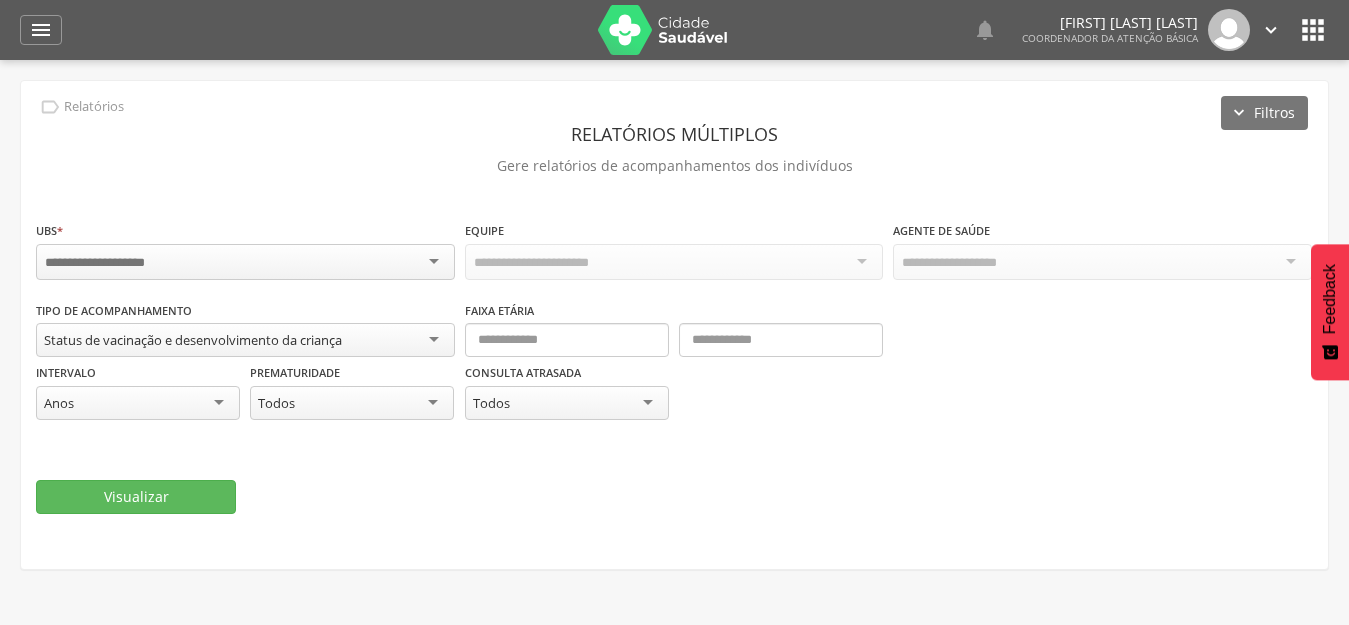 click on "**********" at bounding box center [674, 325] 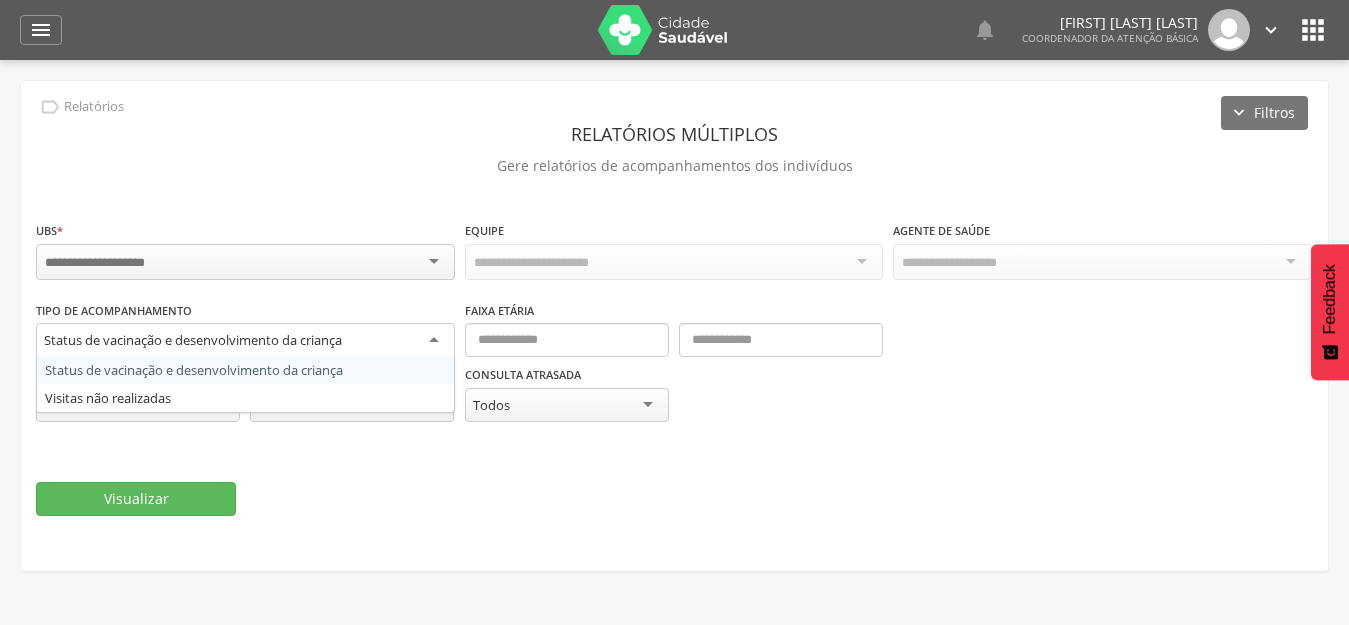 click on "**********" at bounding box center [674, 371] 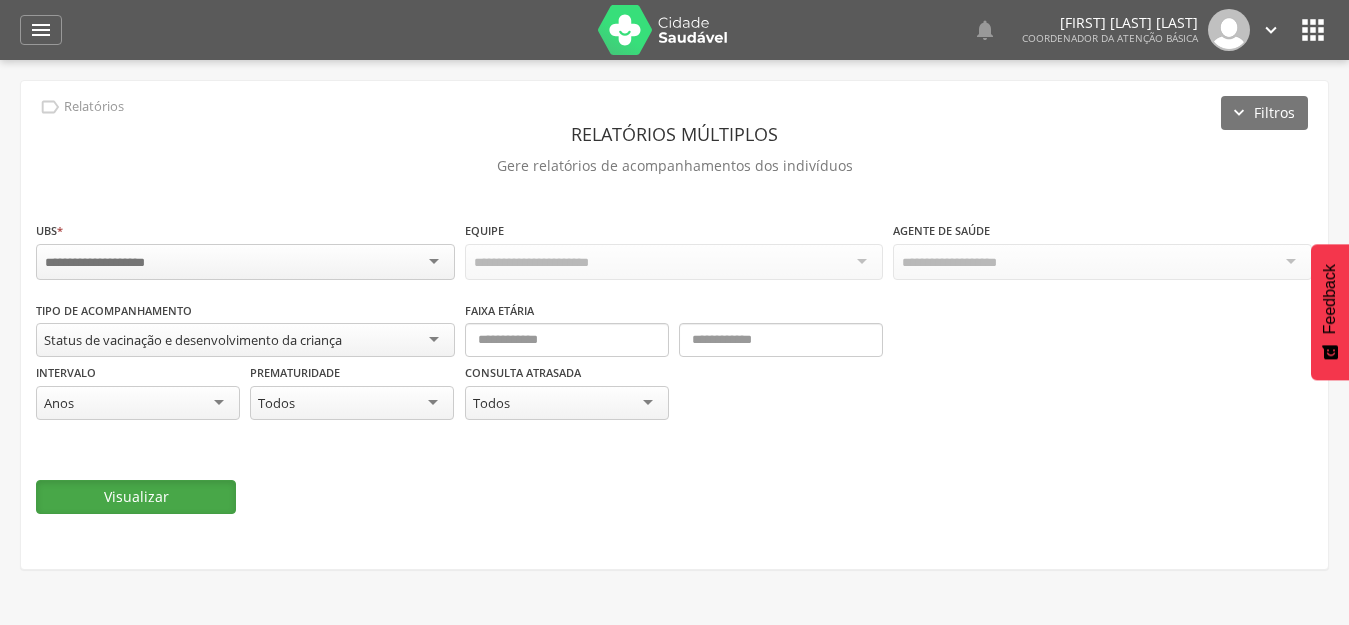click on "Visualizar" at bounding box center [136, 497] 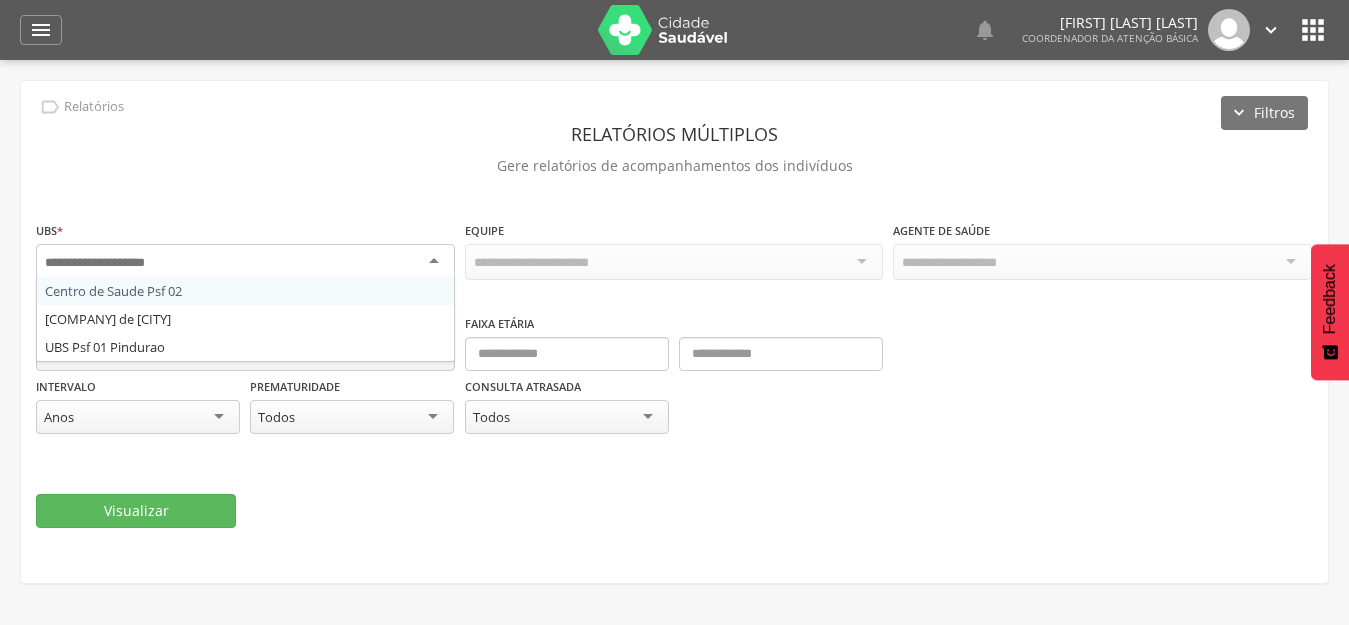 click at bounding box center (245, 262) 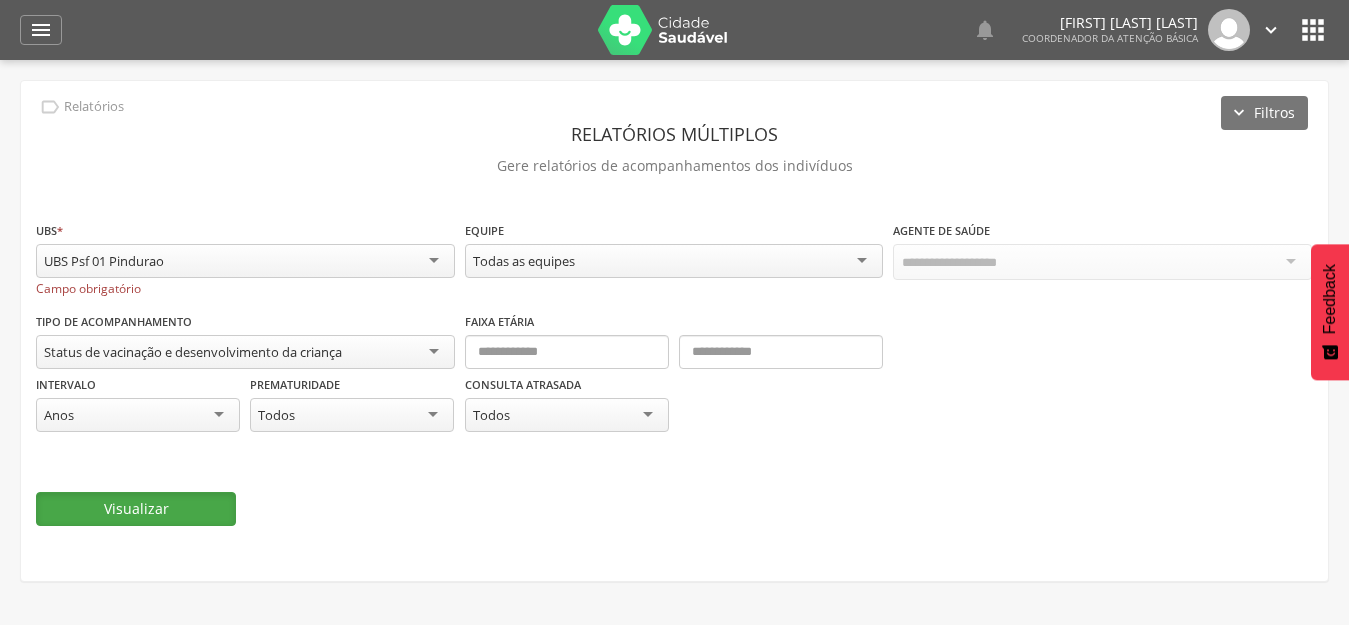 click on "Visualizar" at bounding box center (136, 509) 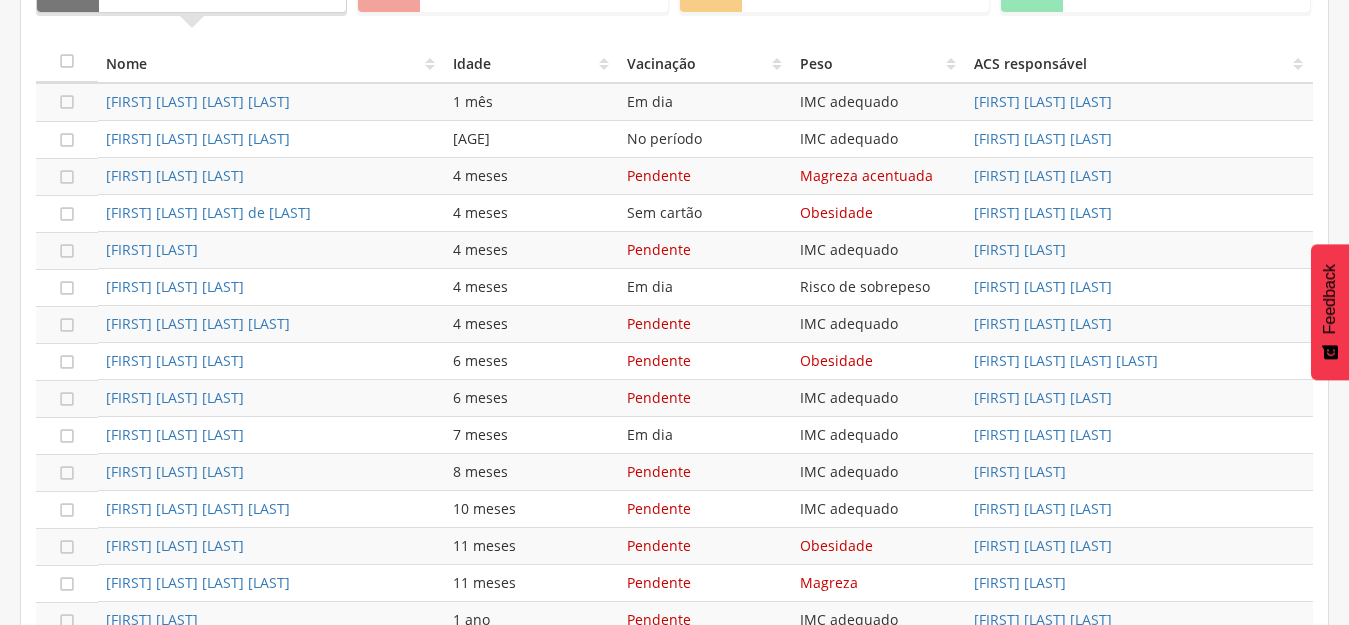 scroll, scrollTop: 0, scrollLeft: 0, axis: both 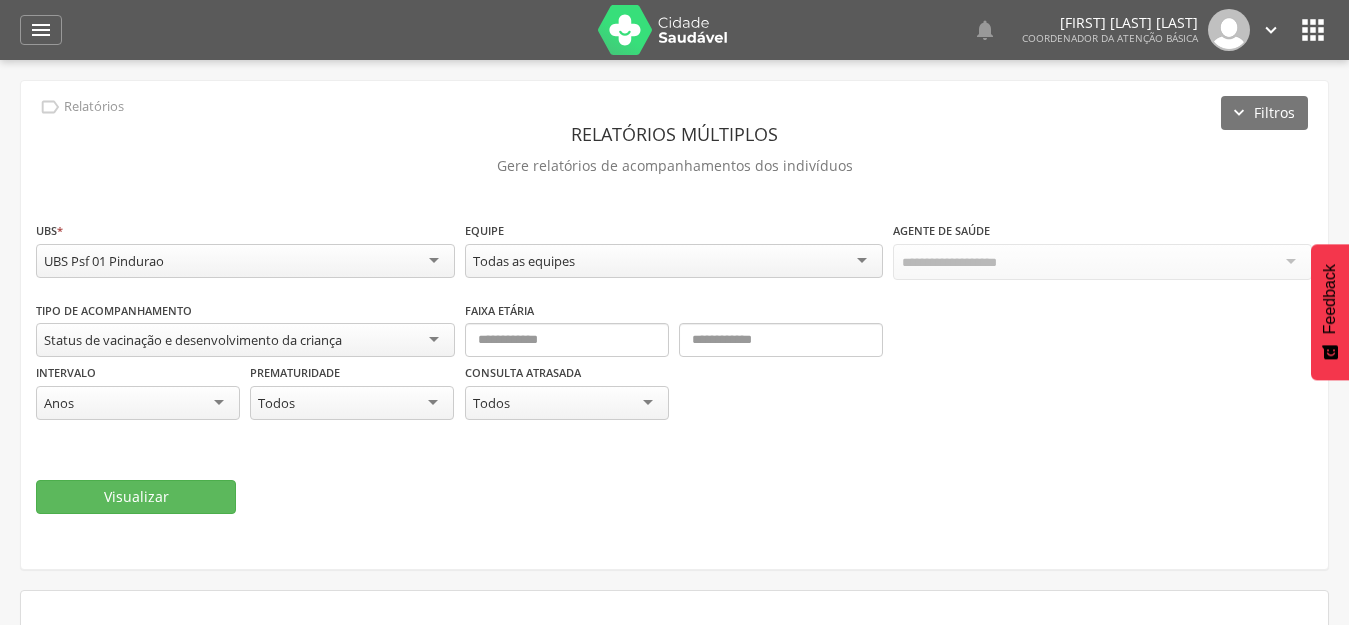 click on "
Dashboard
Supervisão
Produtividade
Mapa da cidade
Ranking
App desatualizado
Última sincronização
Painel de monitoramento
Indicadores
Bolsa Família
Colo de Útero e Mama
Controle Aedes
Controle DCNT
Mortalidade Infantil
Mortalidade Materna
Saúde Mental
Pessoas com Deficiência
Pré-Natal
Puericultura
Sala de situação
Mapa dinâmico
Buscas ativas
Indivíduos
Relatórios
Acompanhamento
Personalizados
Mapeamentos
Atendimentos
Suporte
0


Lorem ipsum dolor  sit amet,  sed do eiusmod 1 min

Lorem ipsum dolor 1 min" at bounding box center [674, 30] 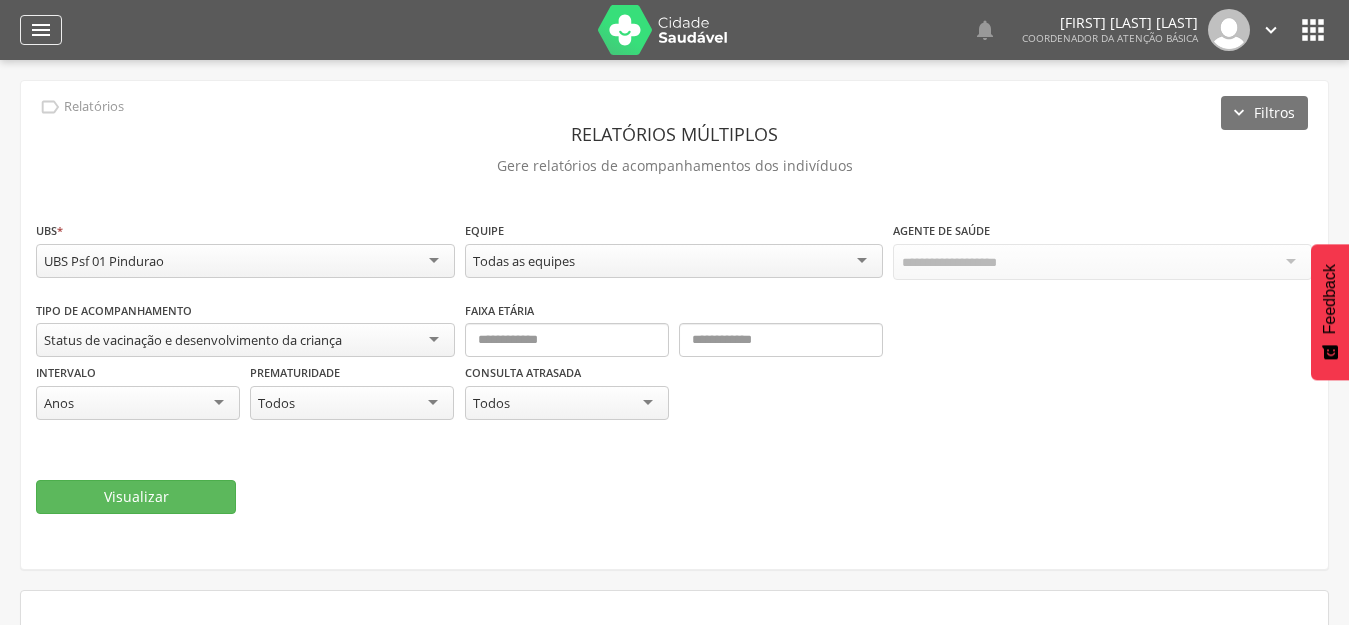 click on "" at bounding box center [41, 30] 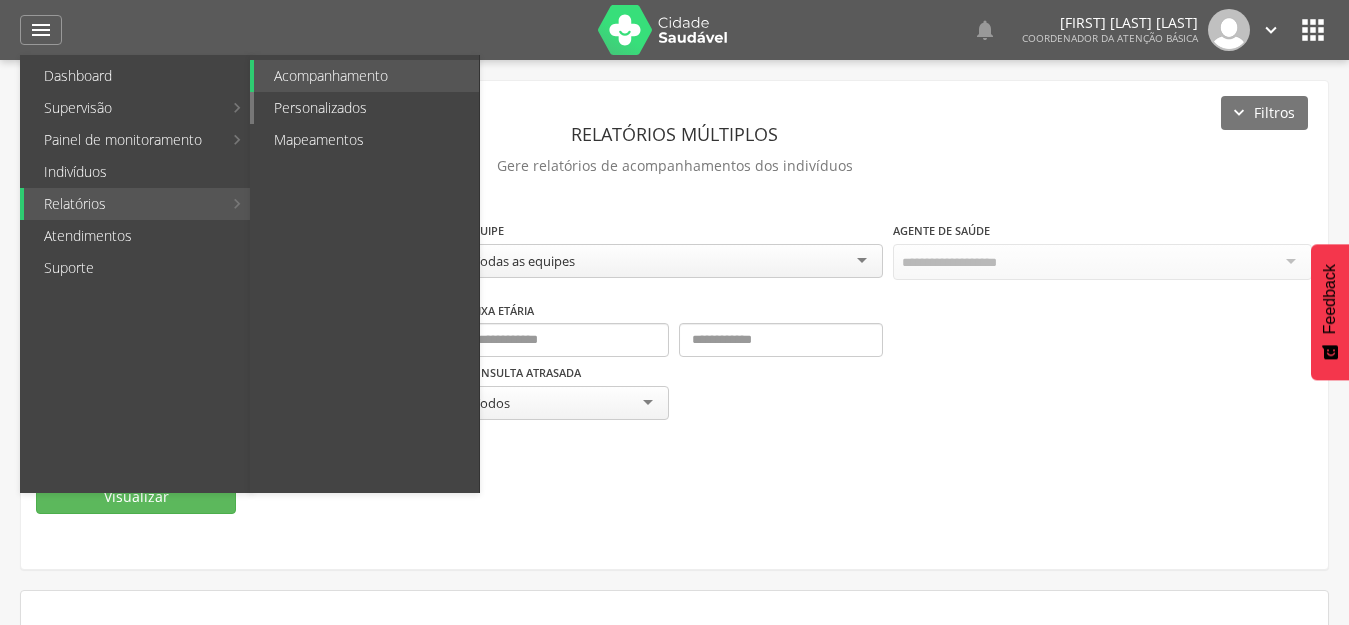 click on "Personalizados" at bounding box center [366, 108] 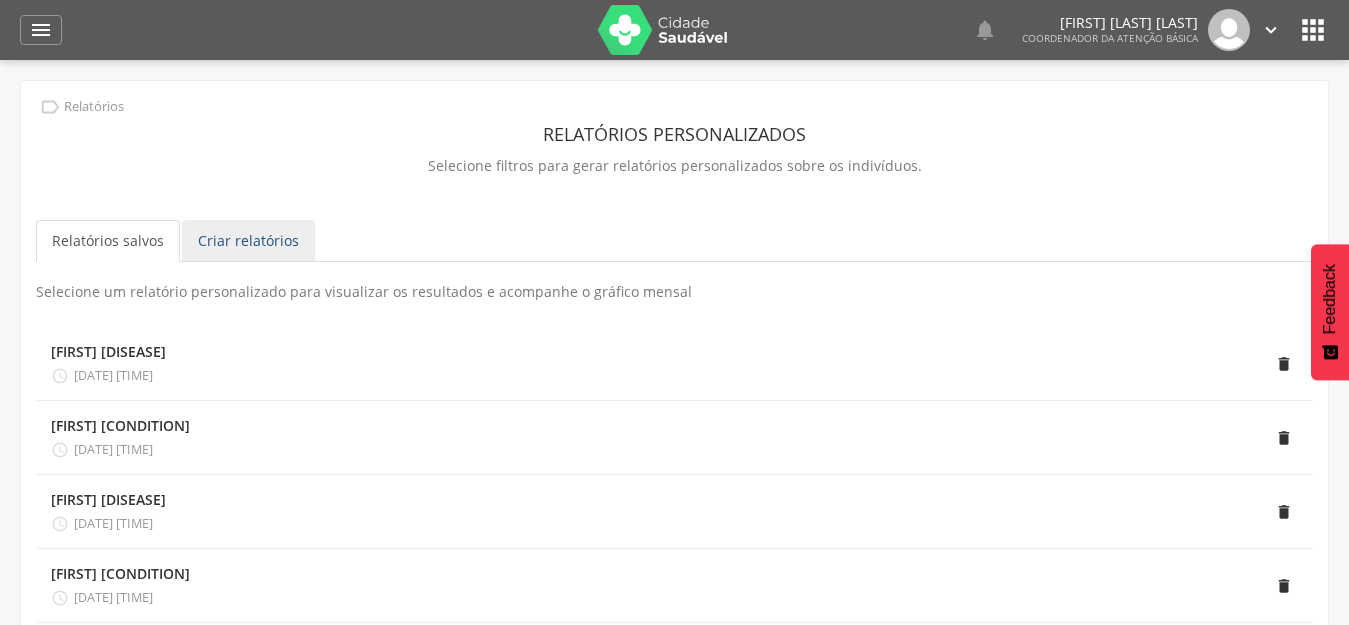 click on "Criar relatórios" at bounding box center (248, 241) 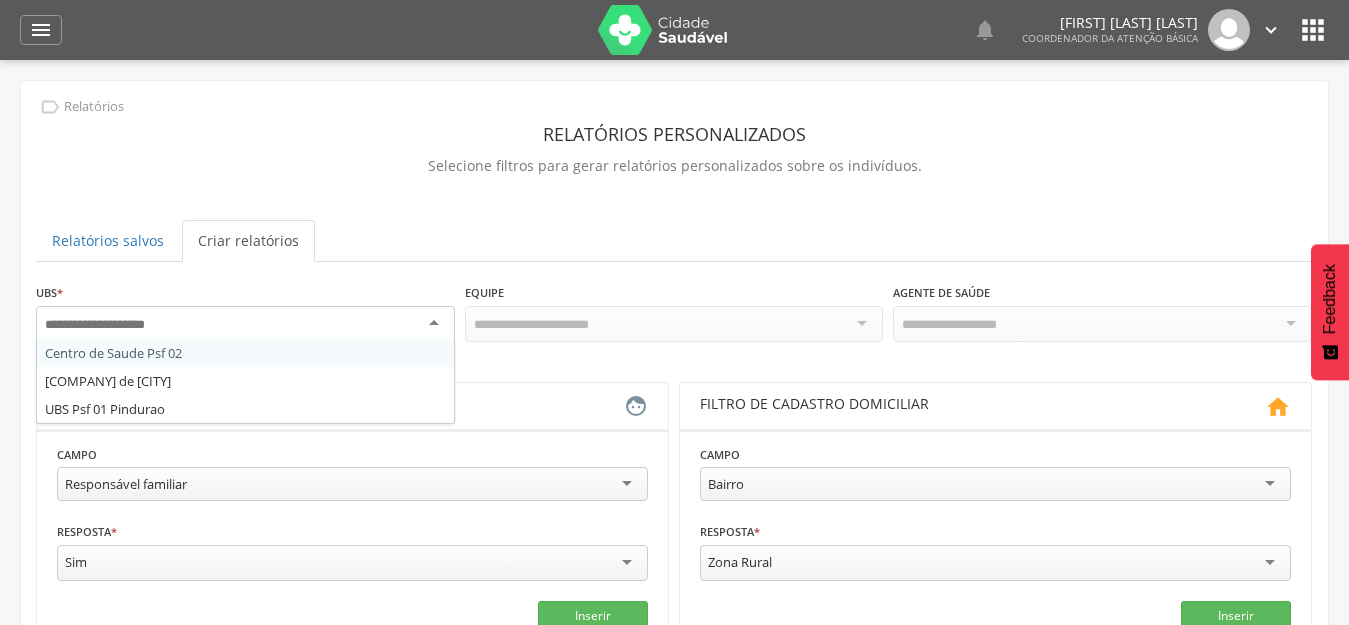 click at bounding box center (245, 324) 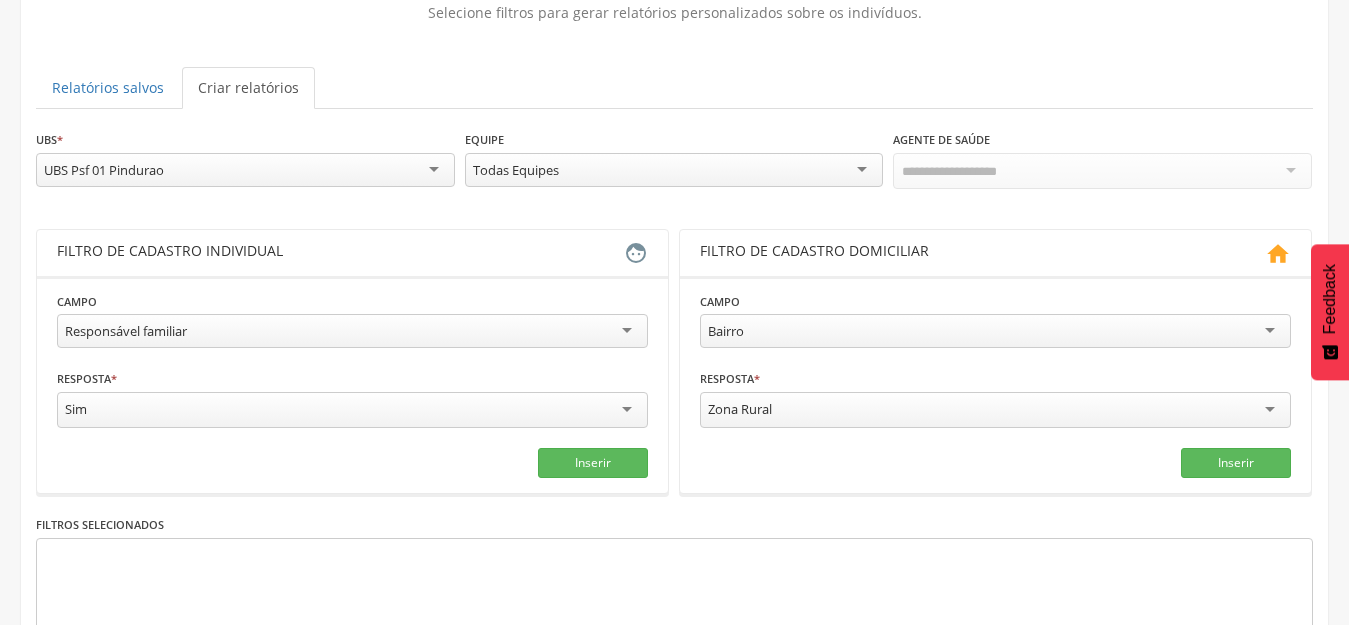 scroll, scrollTop: 300, scrollLeft: 0, axis: vertical 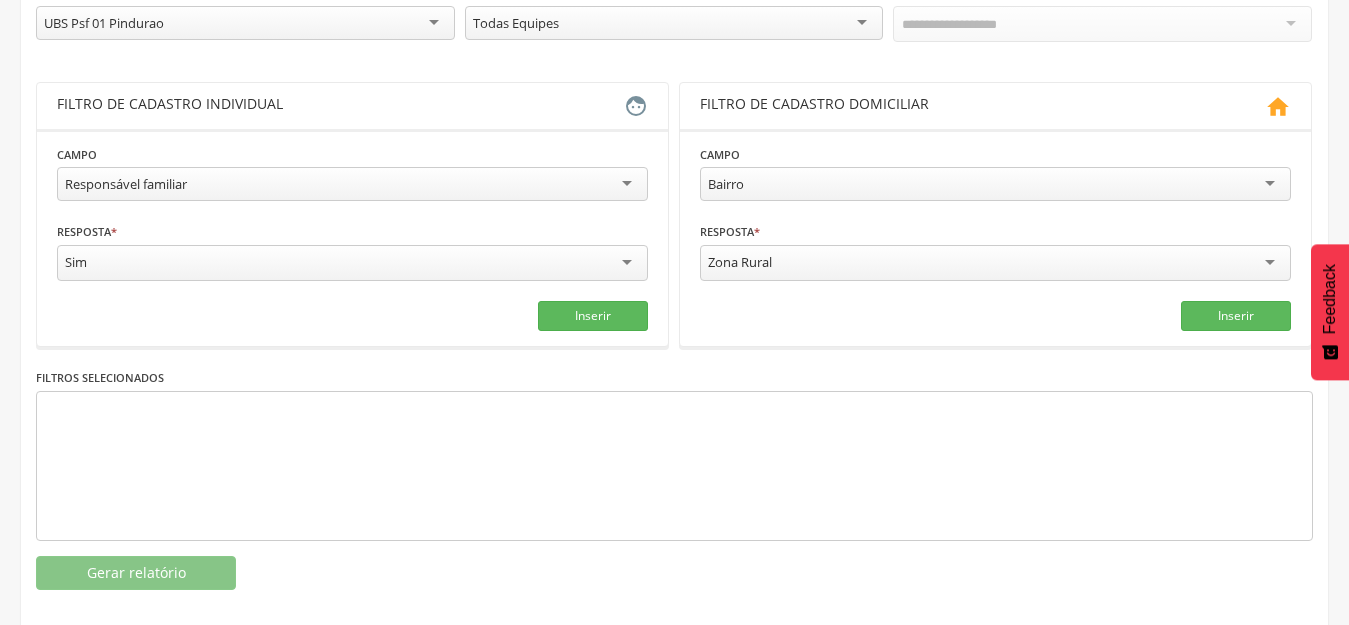 click on "Responsável familiar" at bounding box center [126, 184] 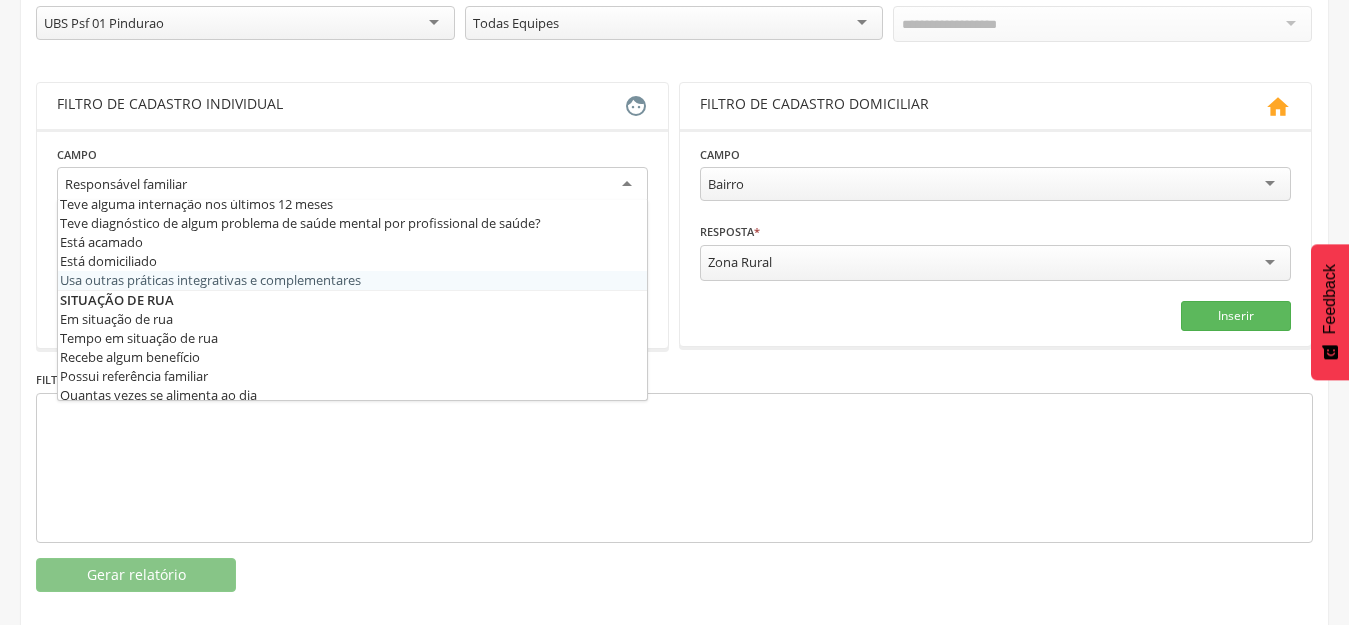 scroll, scrollTop: 981, scrollLeft: 0, axis: vertical 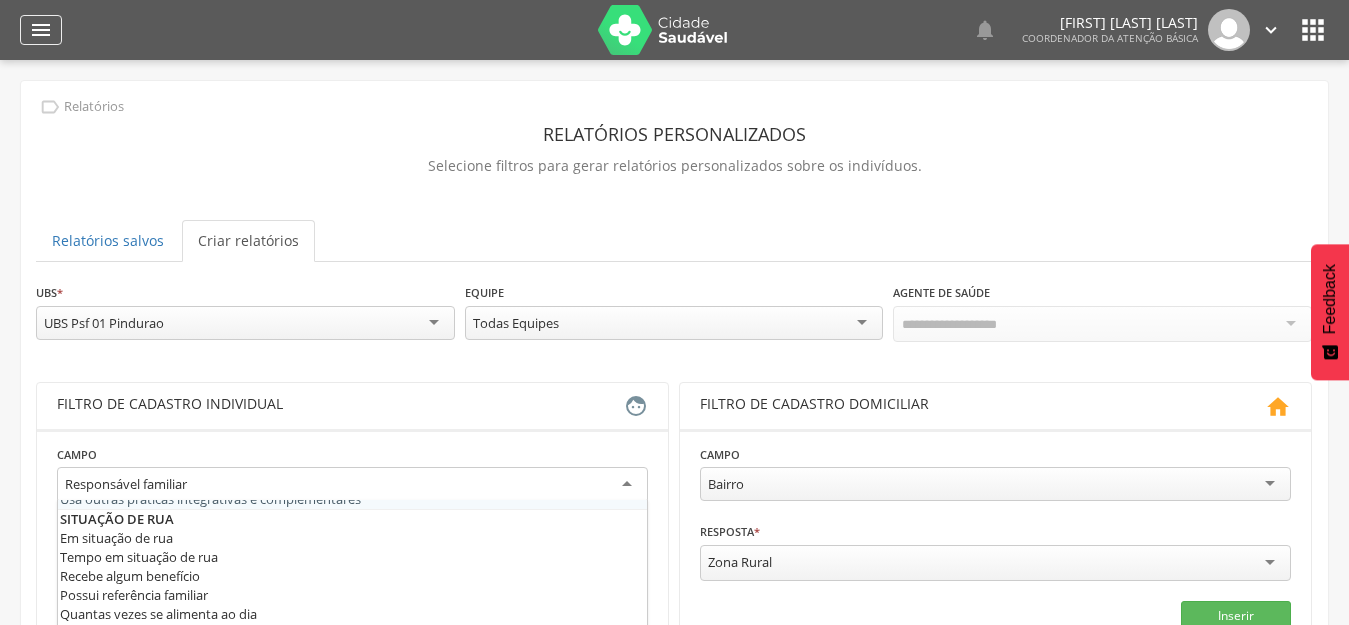 click on "" at bounding box center [41, 30] 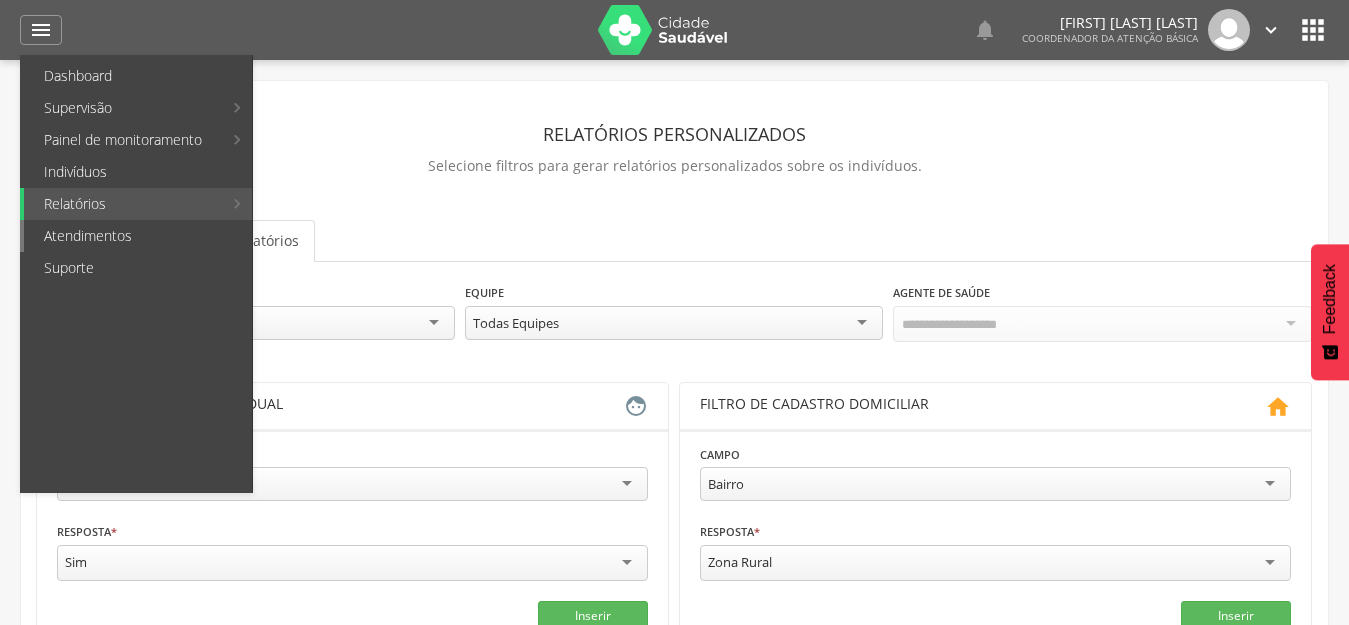 click on "Atendimentos" at bounding box center [138, 236] 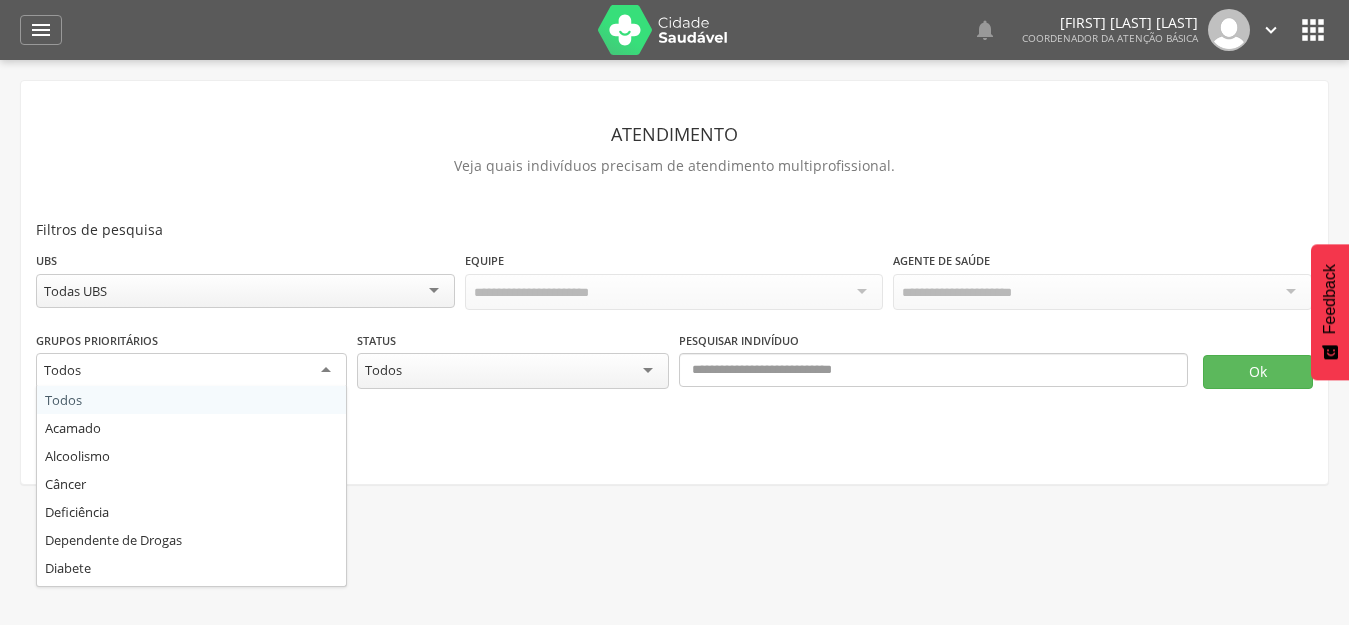 click on "Todos" at bounding box center (191, 371) 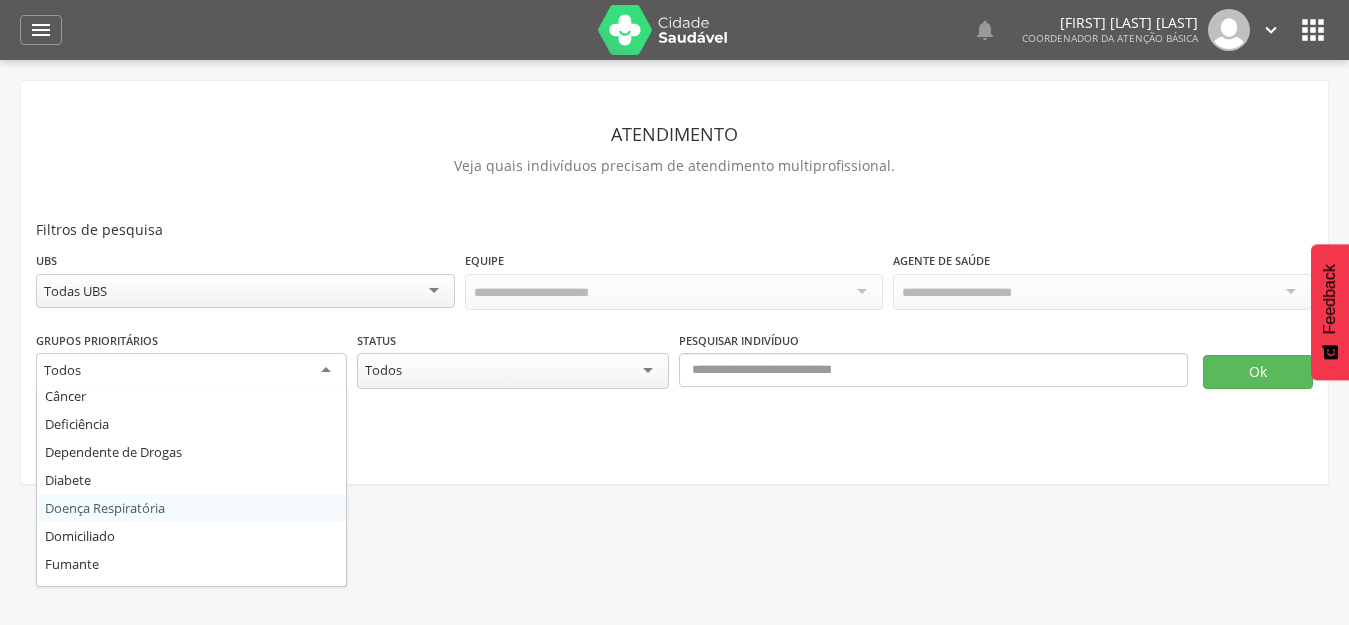 scroll, scrollTop: 192, scrollLeft: 0, axis: vertical 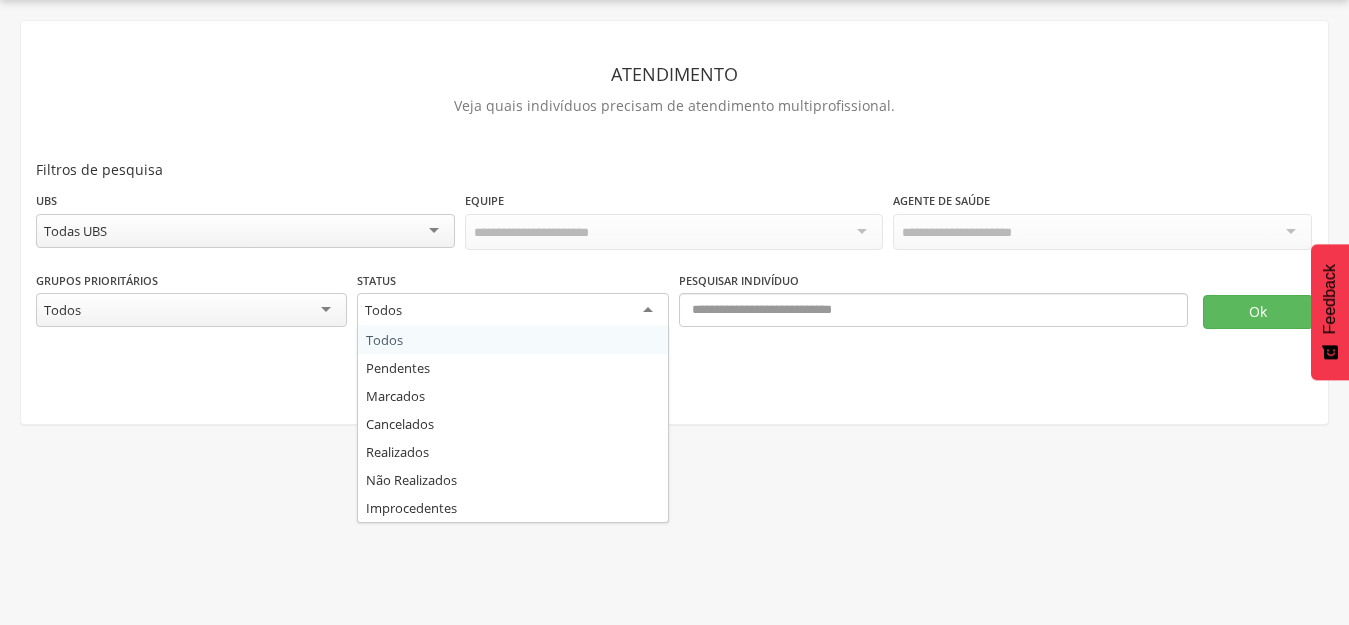 click on "Todos" at bounding box center (512, 311) 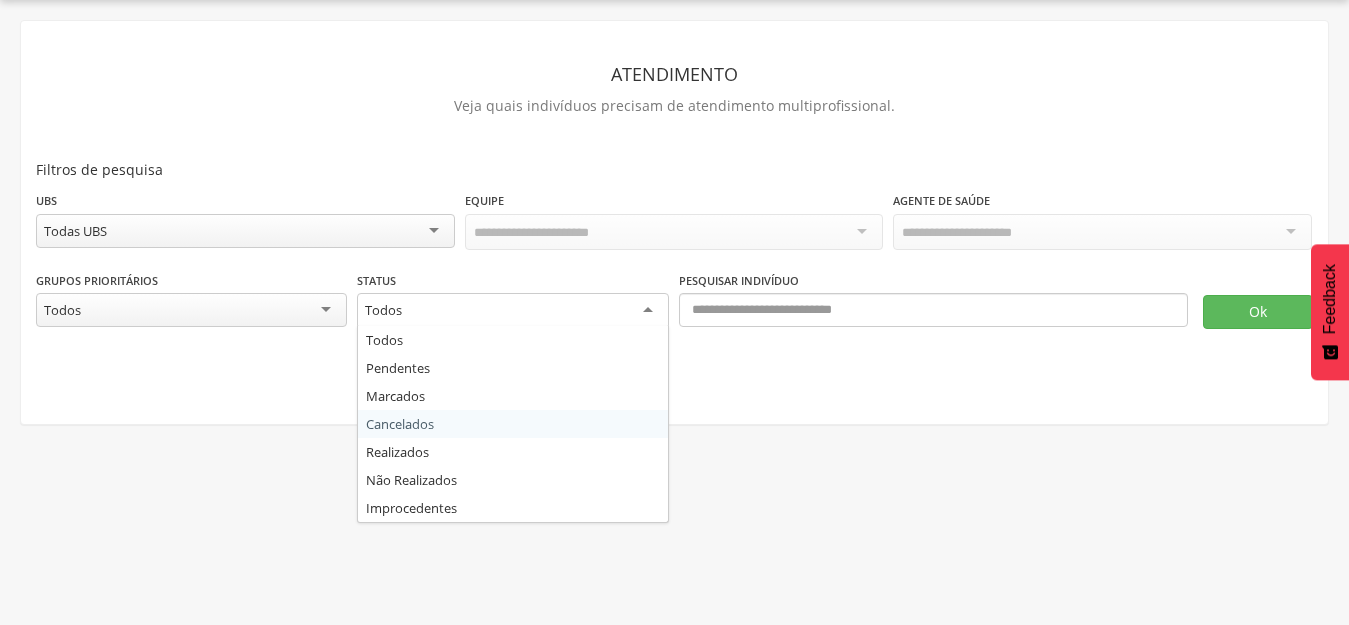 click at bounding box center [674, 349] 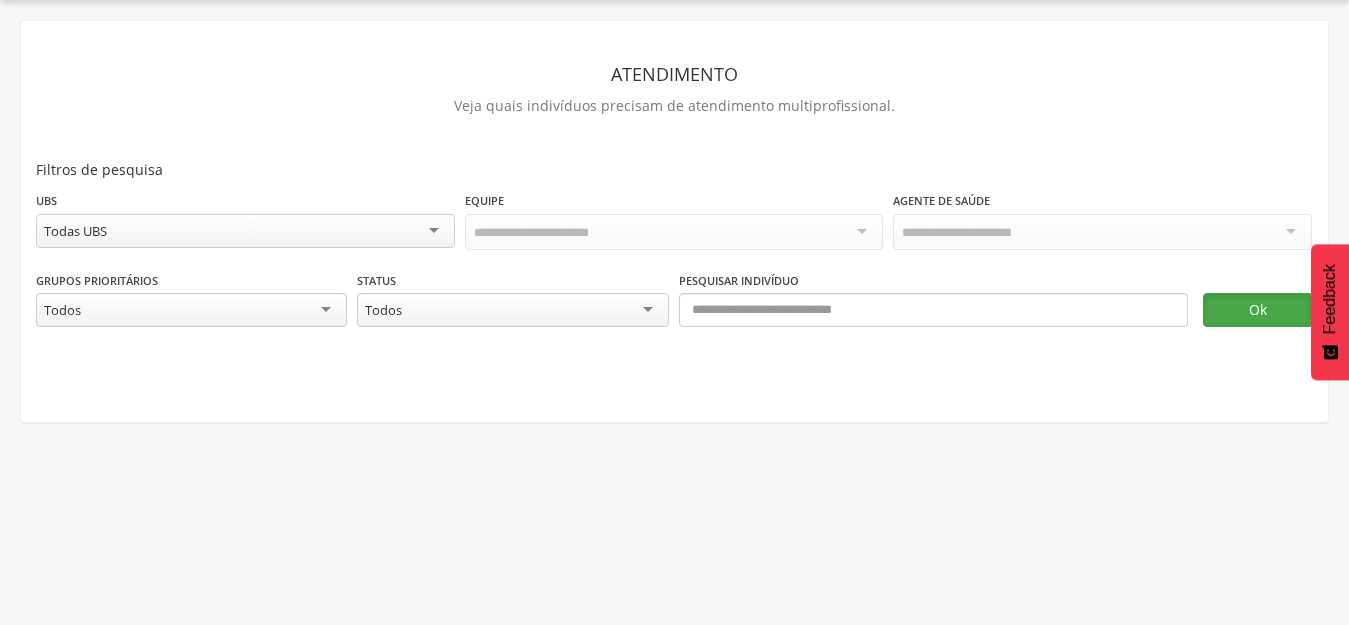 click on "Ok" at bounding box center (1258, 310) 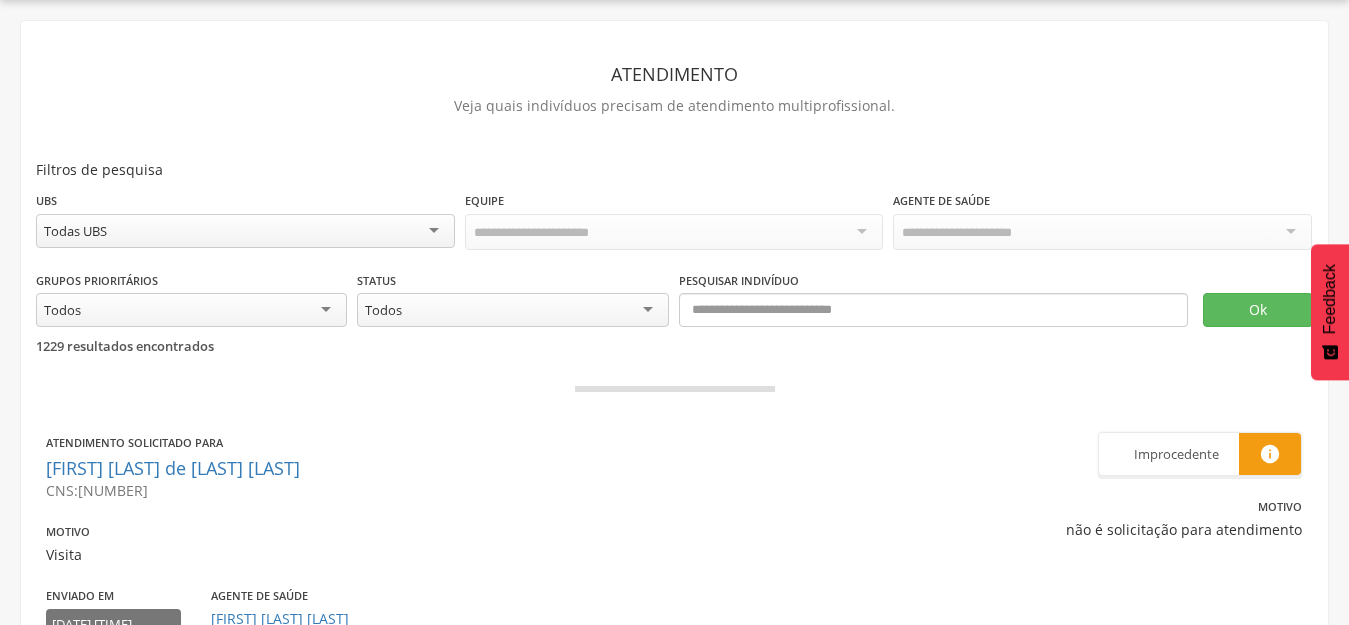click on "Veja quais indivíduos precisam de atendimento multiprofissional." at bounding box center (674, 106) 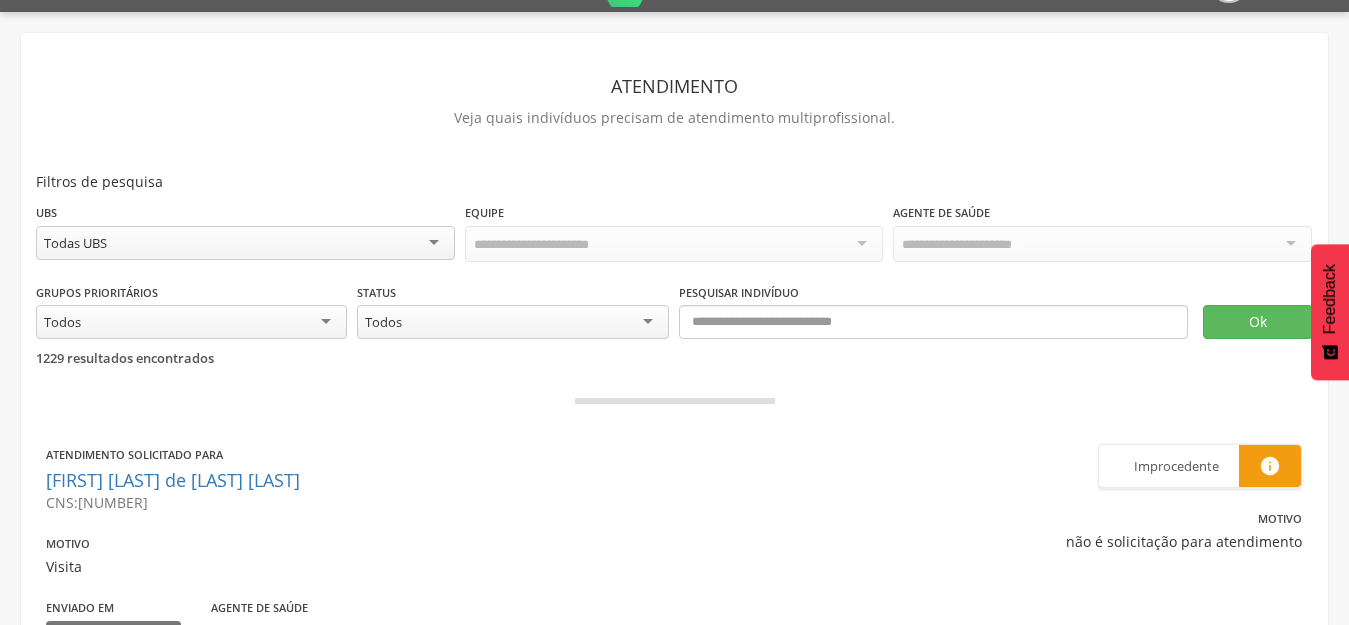 scroll, scrollTop: 0, scrollLeft: 0, axis: both 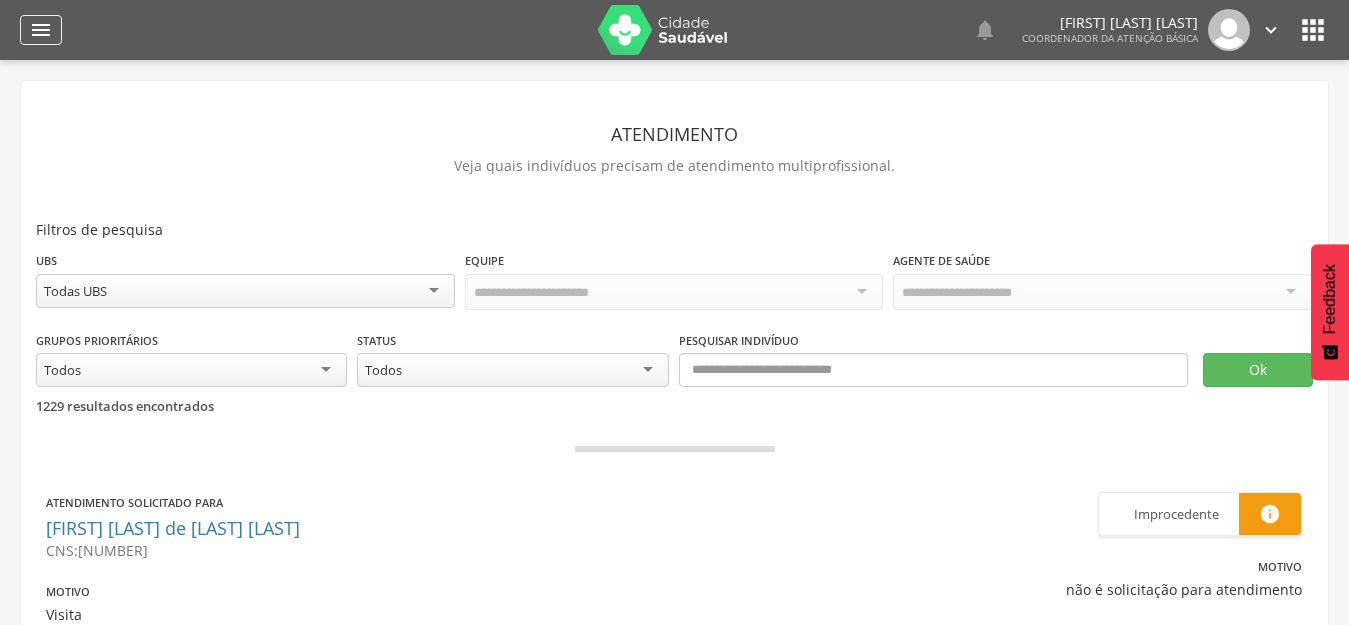 click on "" at bounding box center (41, 30) 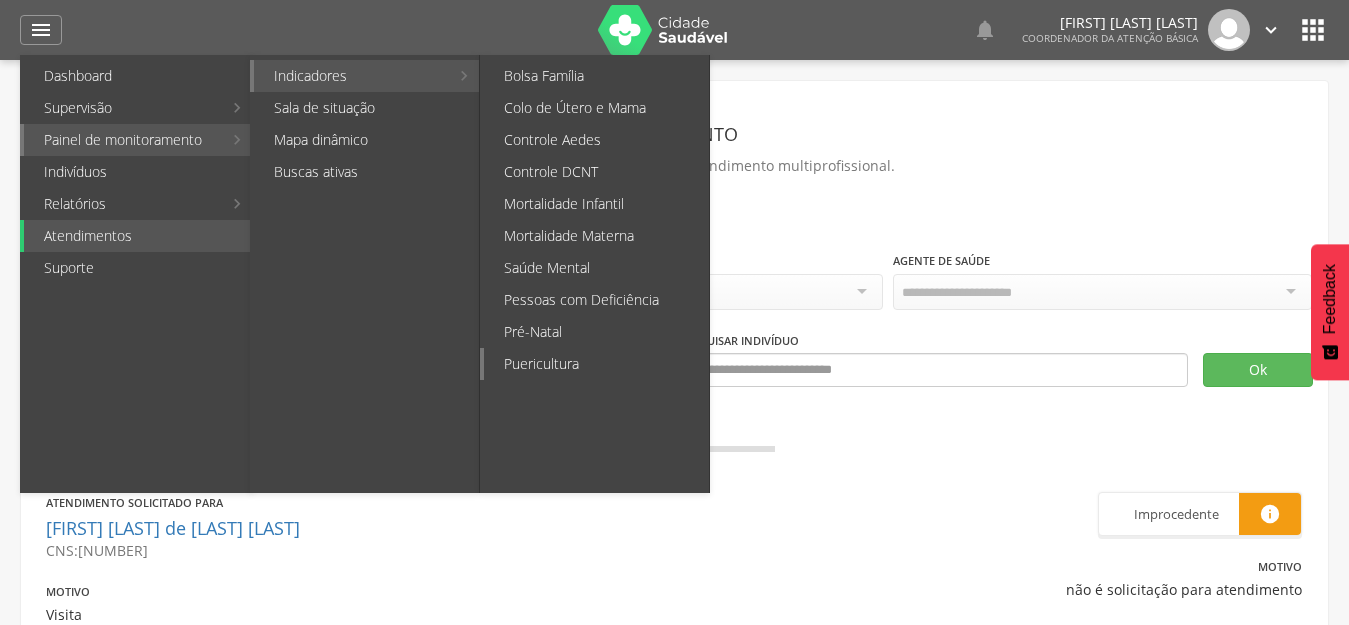 click on "Puericultura" at bounding box center [596, 364] 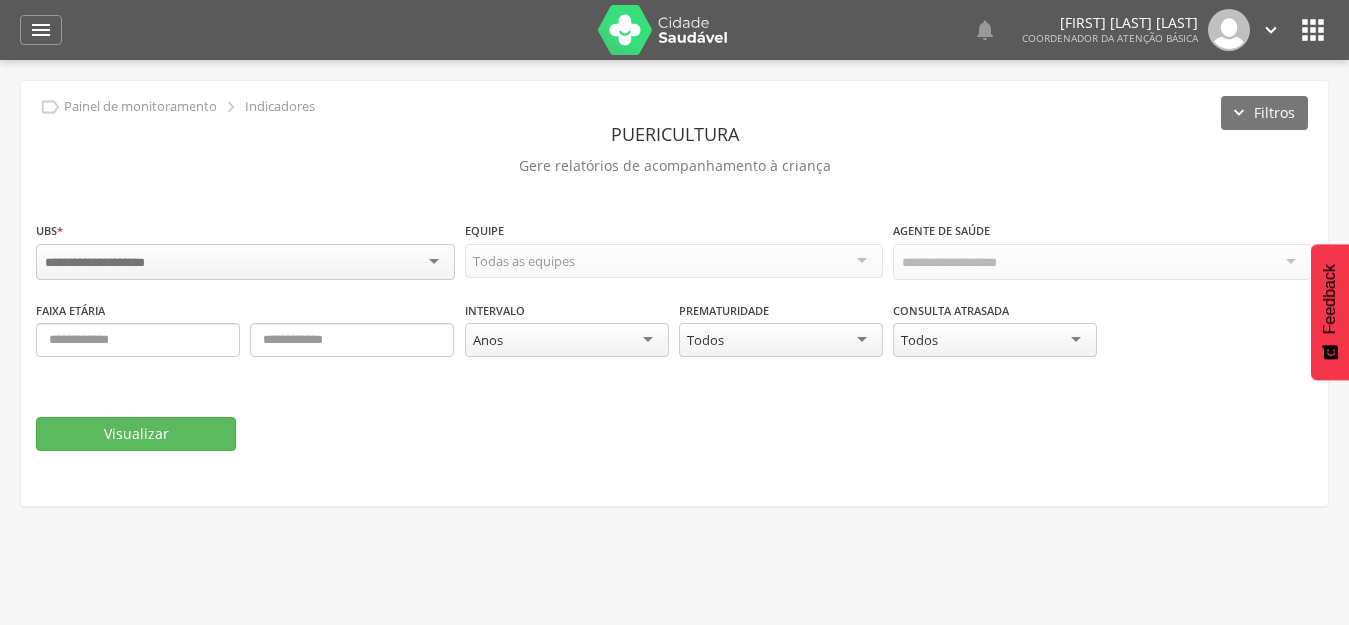 click at bounding box center (245, 262) 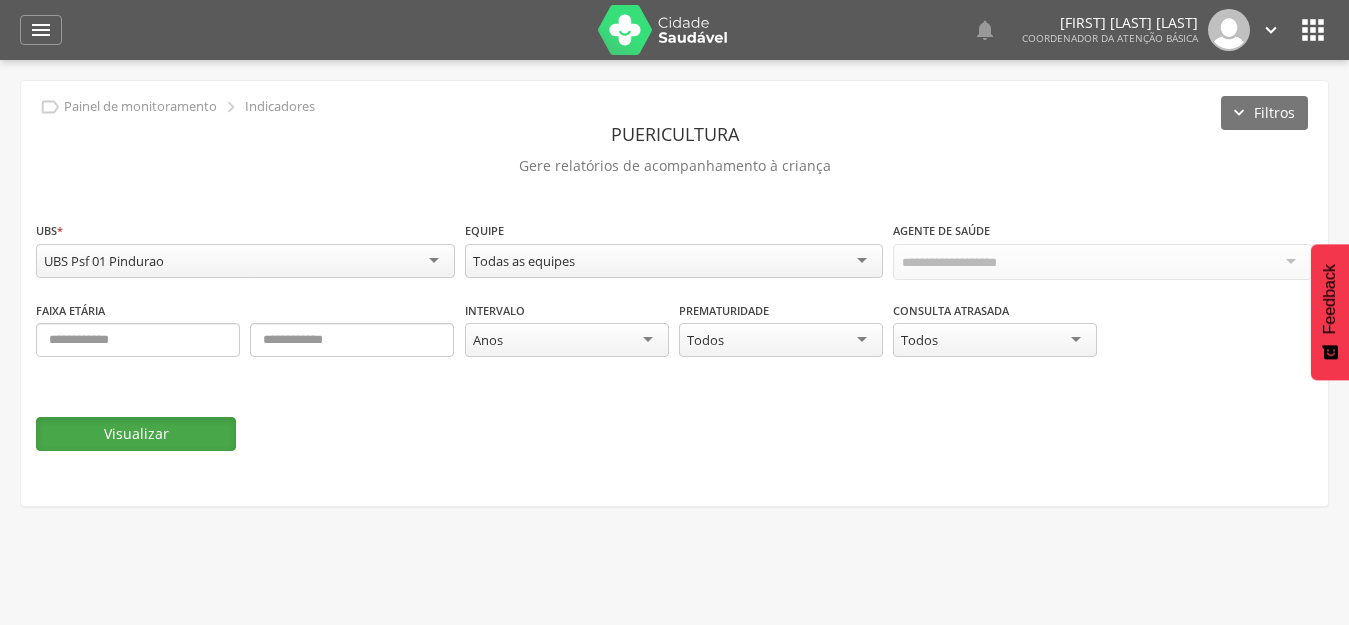 click on "Visualizar" at bounding box center [136, 434] 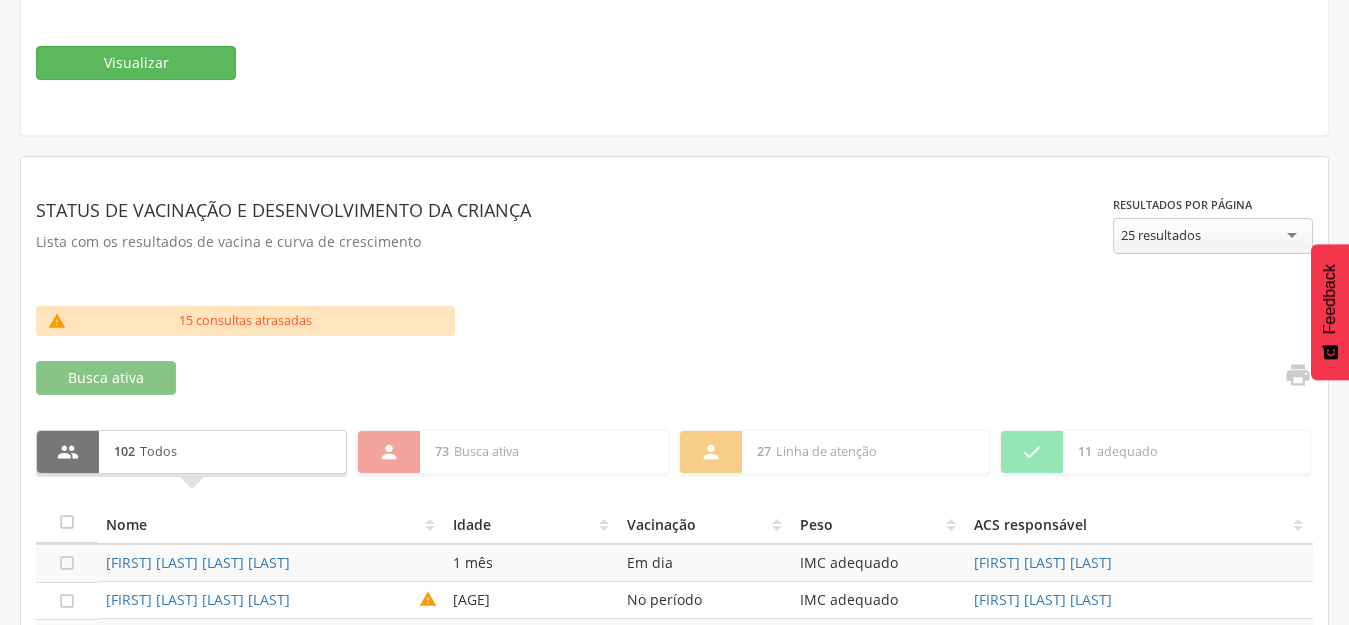 scroll, scrollTop: 400, scrollLeft: 0, axis: vertical 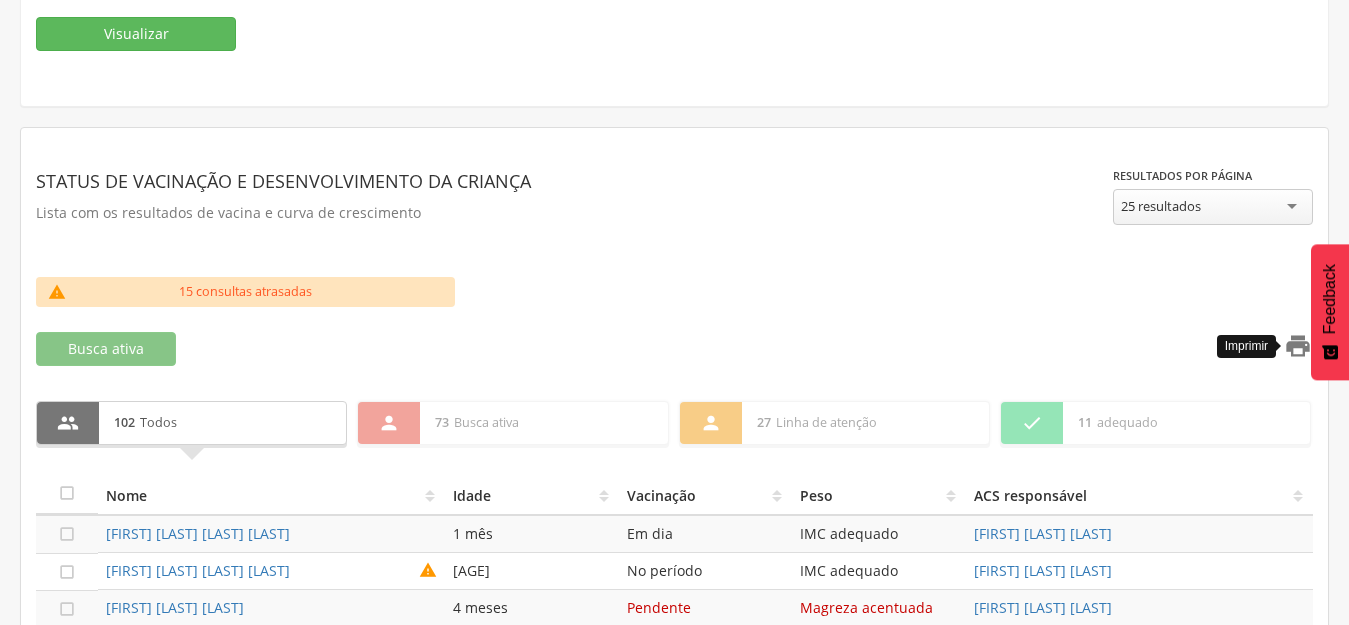 click on "" at bounding box center (1298, 346) 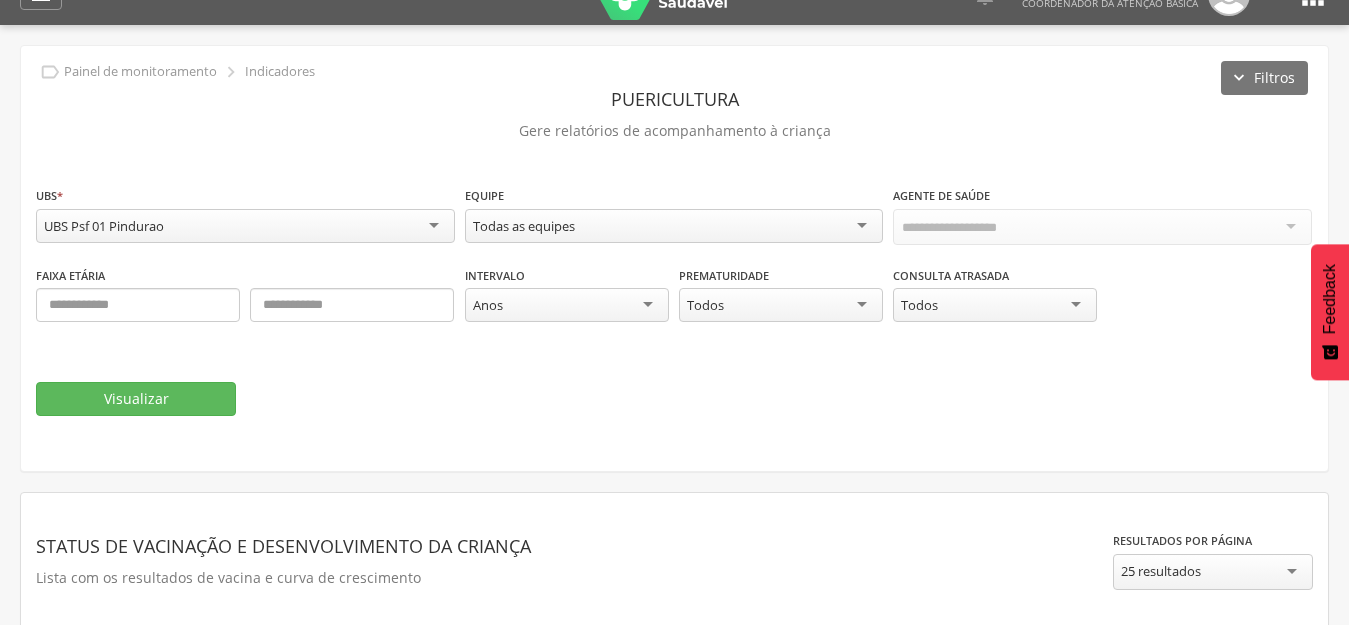 scroll, scrollTop: 0, scrollLeft: 0, axis: both 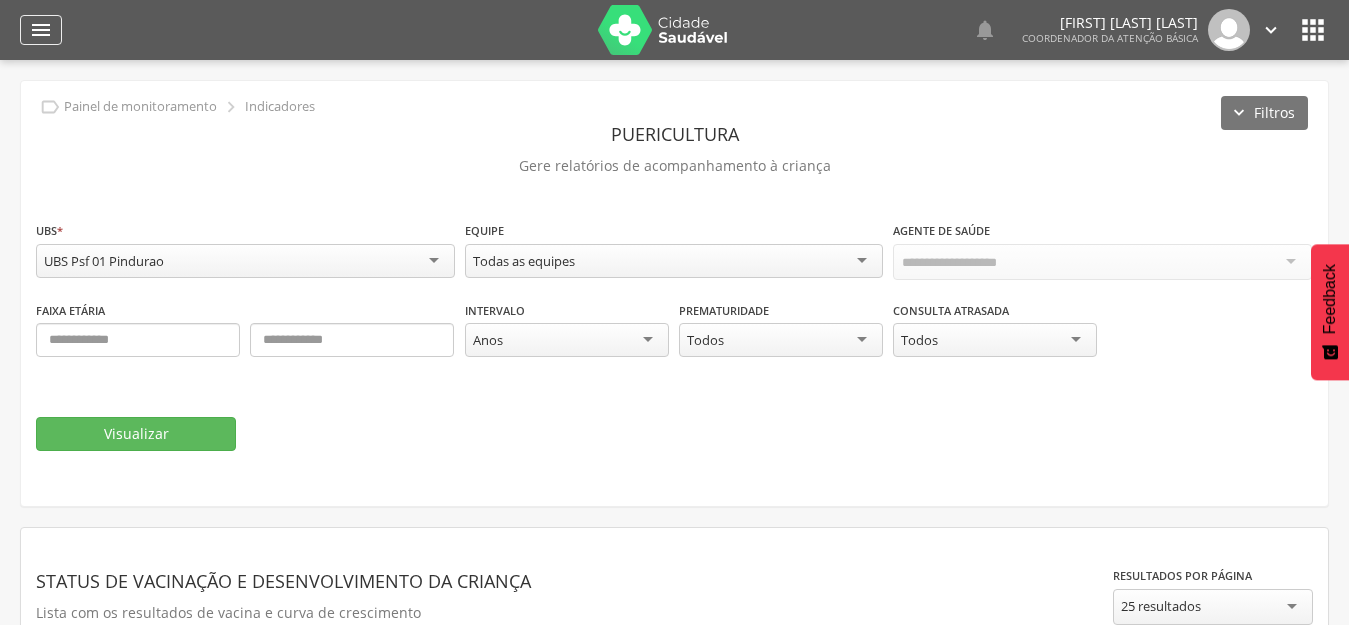 click on "" at bounding box center [41, 30] 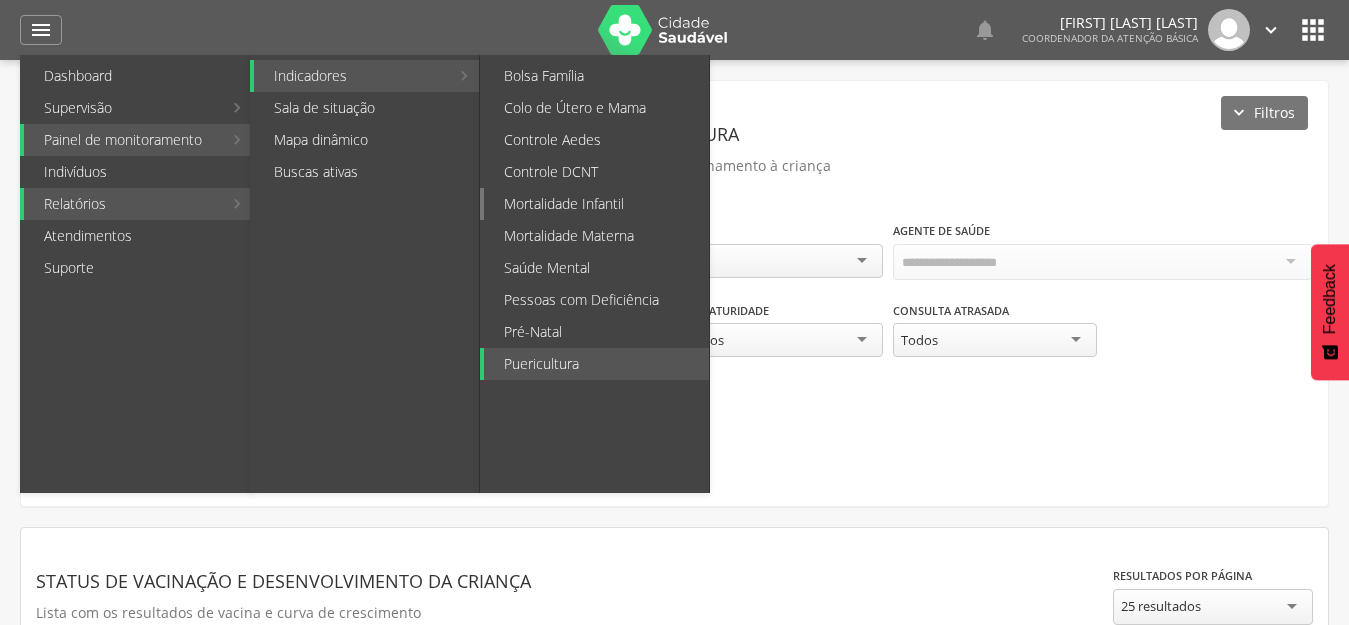 click on "Mortalidade Infantil" at bounding box center [596, 204] 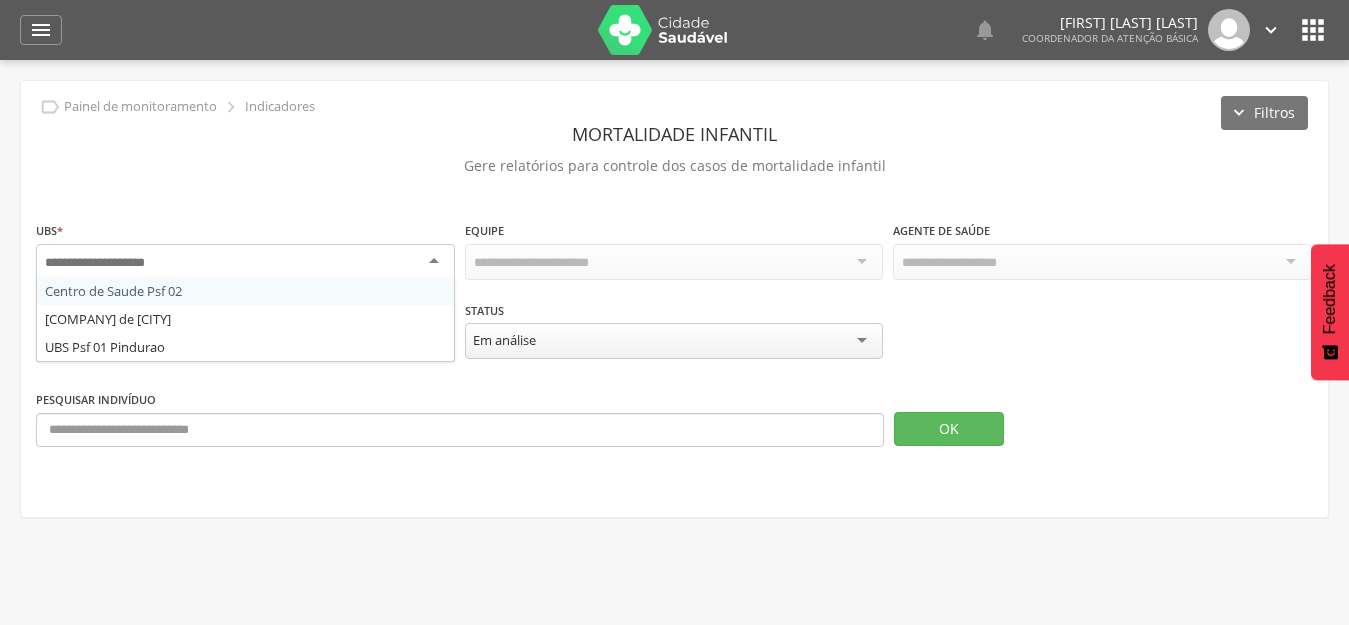 click at bounding box center [110, 263] 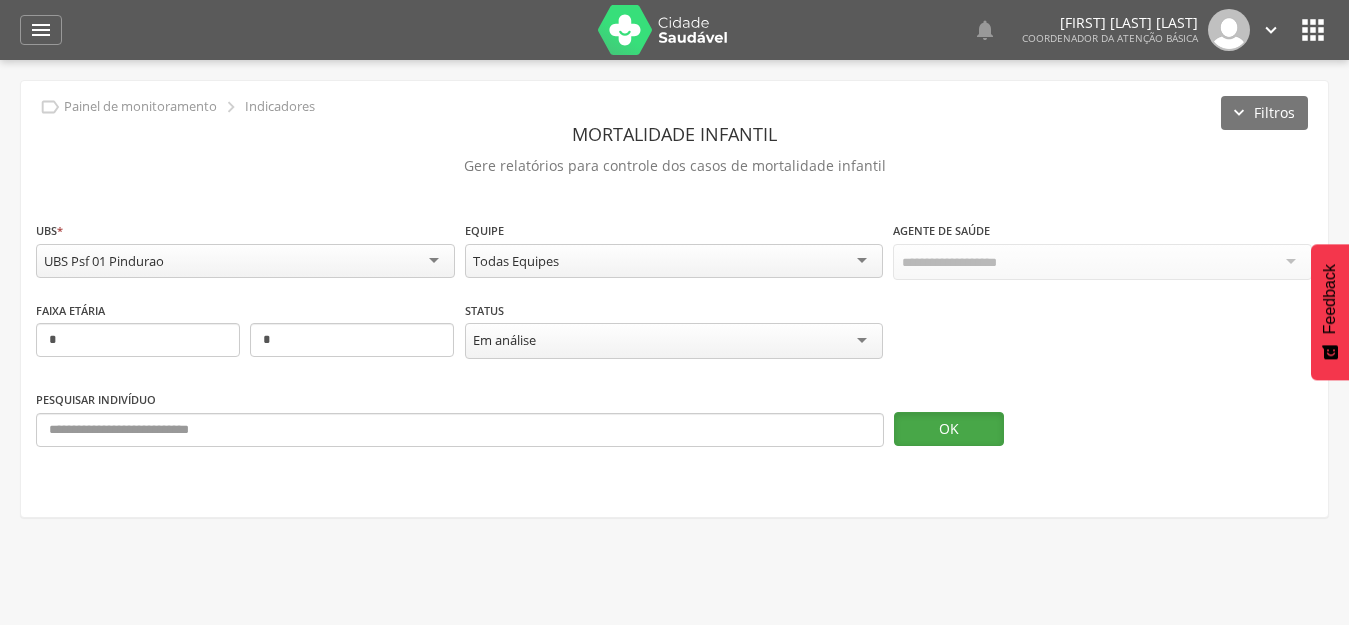 click on "OK" at bounding box center (949, 429) 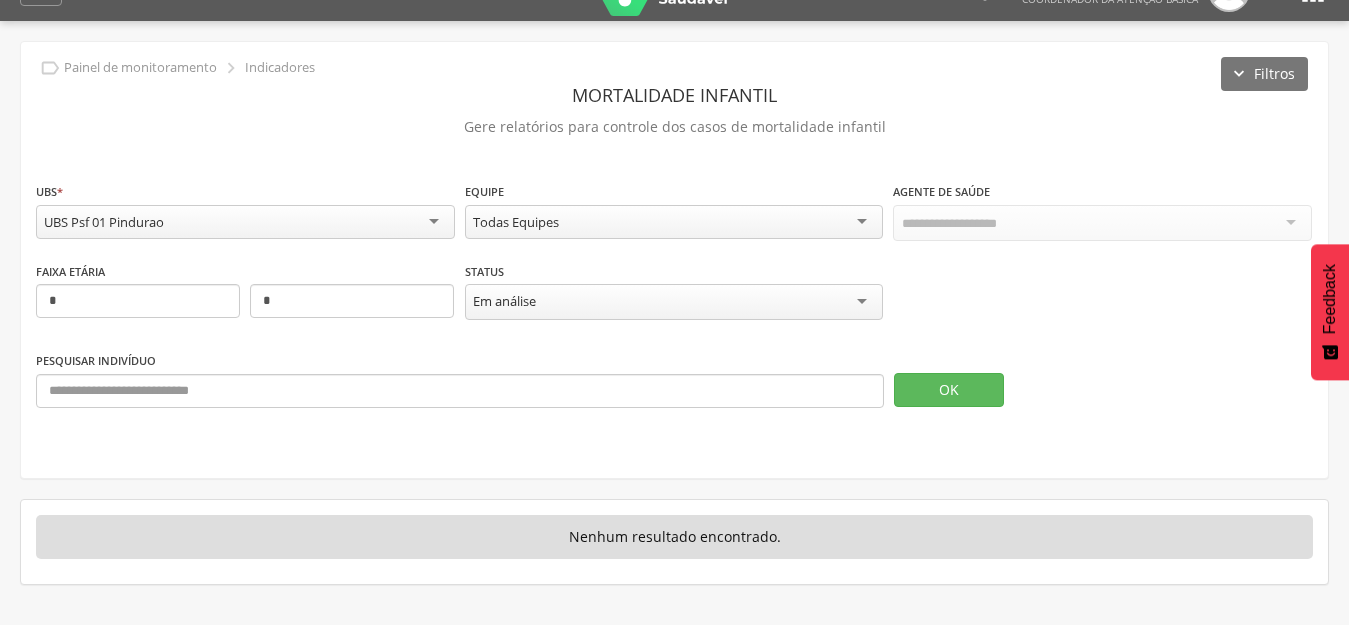 scroll, scrollTop: 60, scrollLeft: 0, axis: vertical 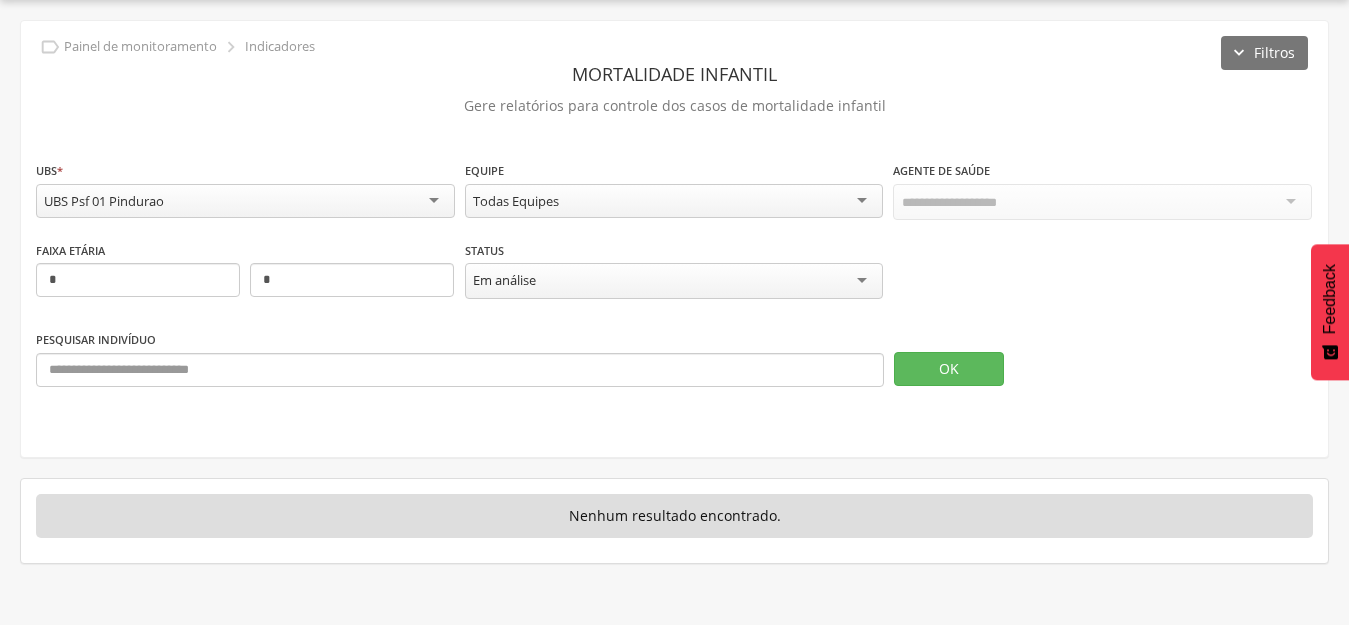 click on "Em análise" at bounding box center [674, 281] 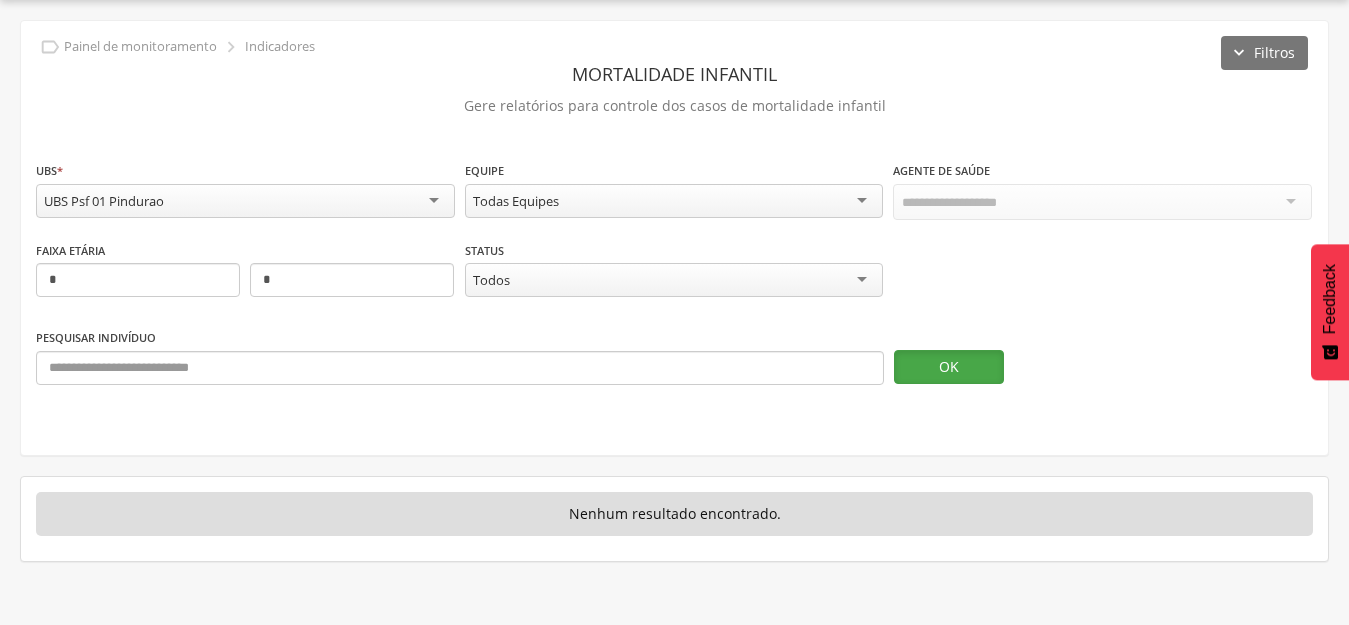 click on "OK" at bounding box center (949, 367) 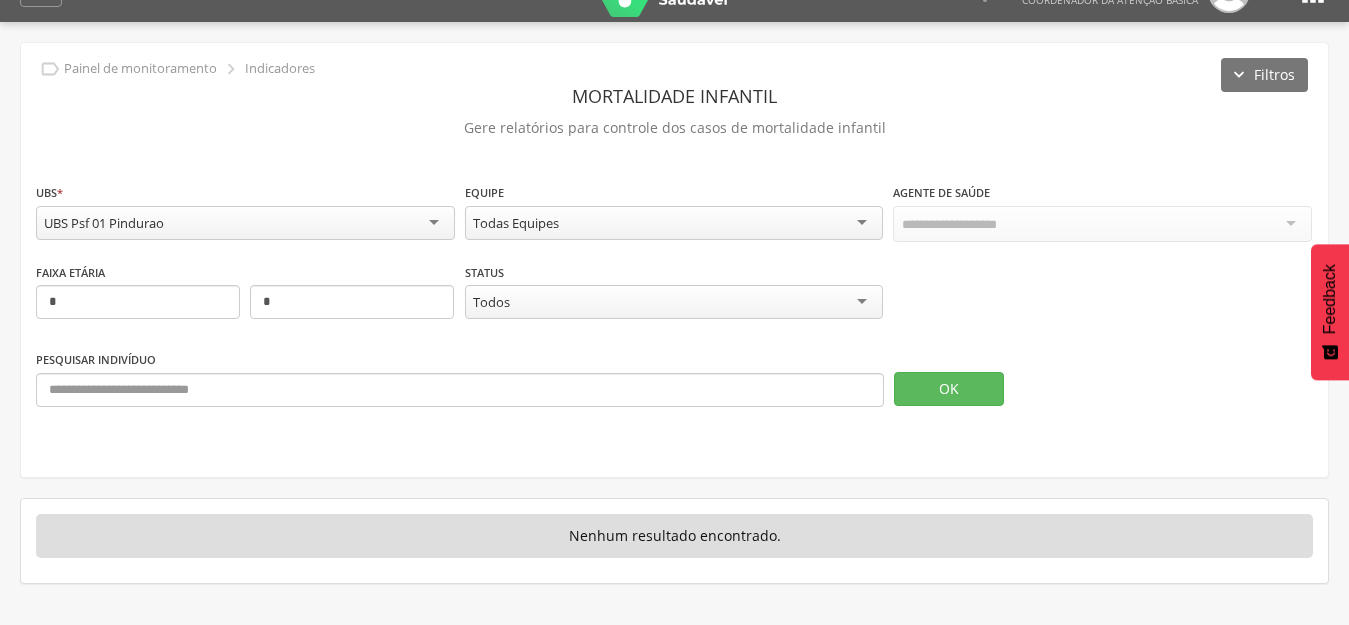 scroll, scrollTop: 0, scrollLeft: 0, axis: both 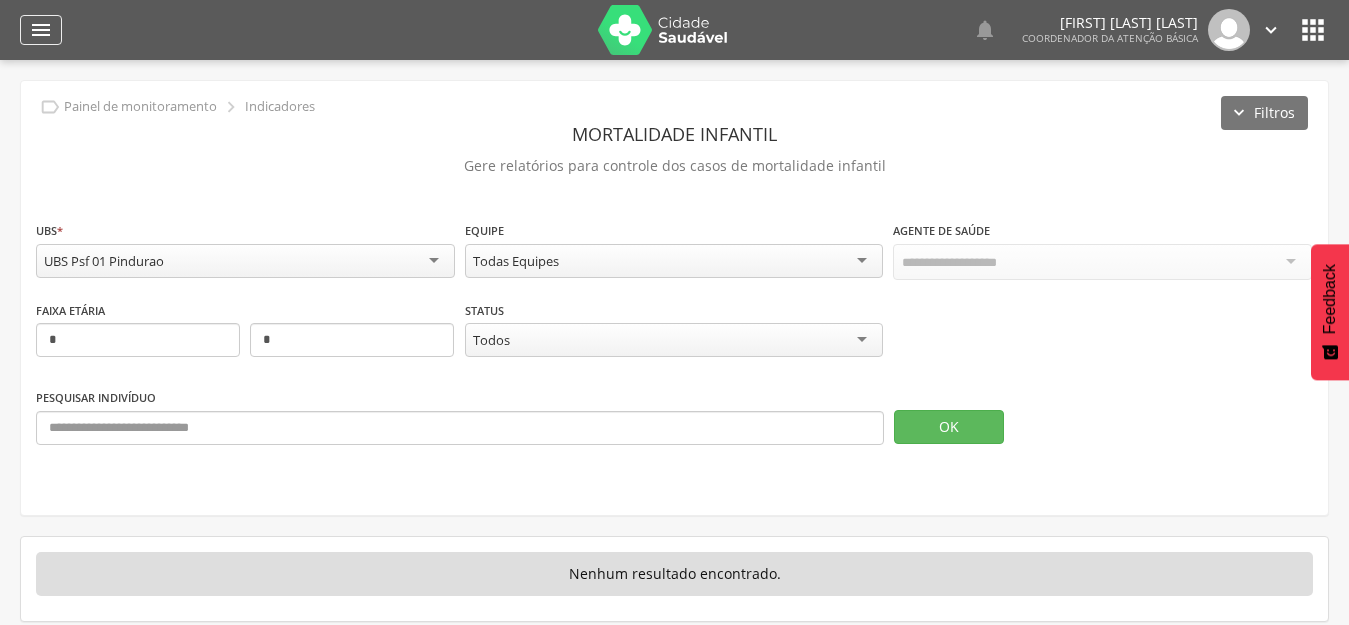 click on "" at bounding box center (41, 30) 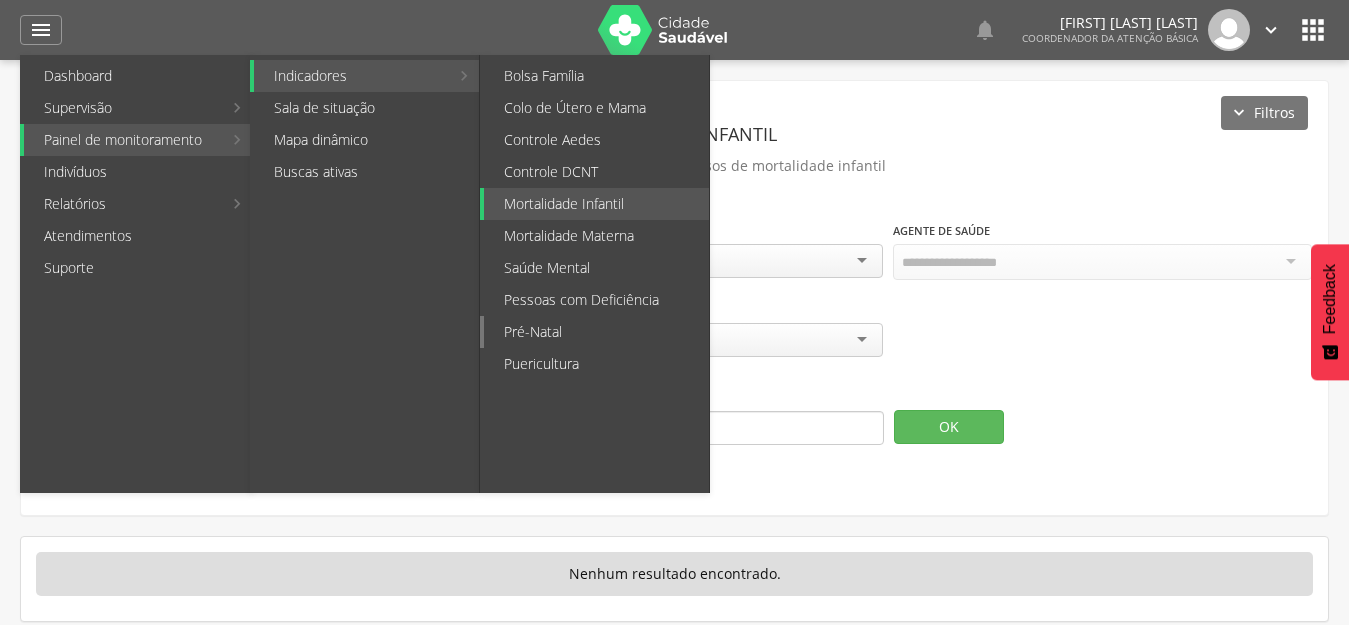 click on "Pré-Natal" at bounding box center (596, 332) 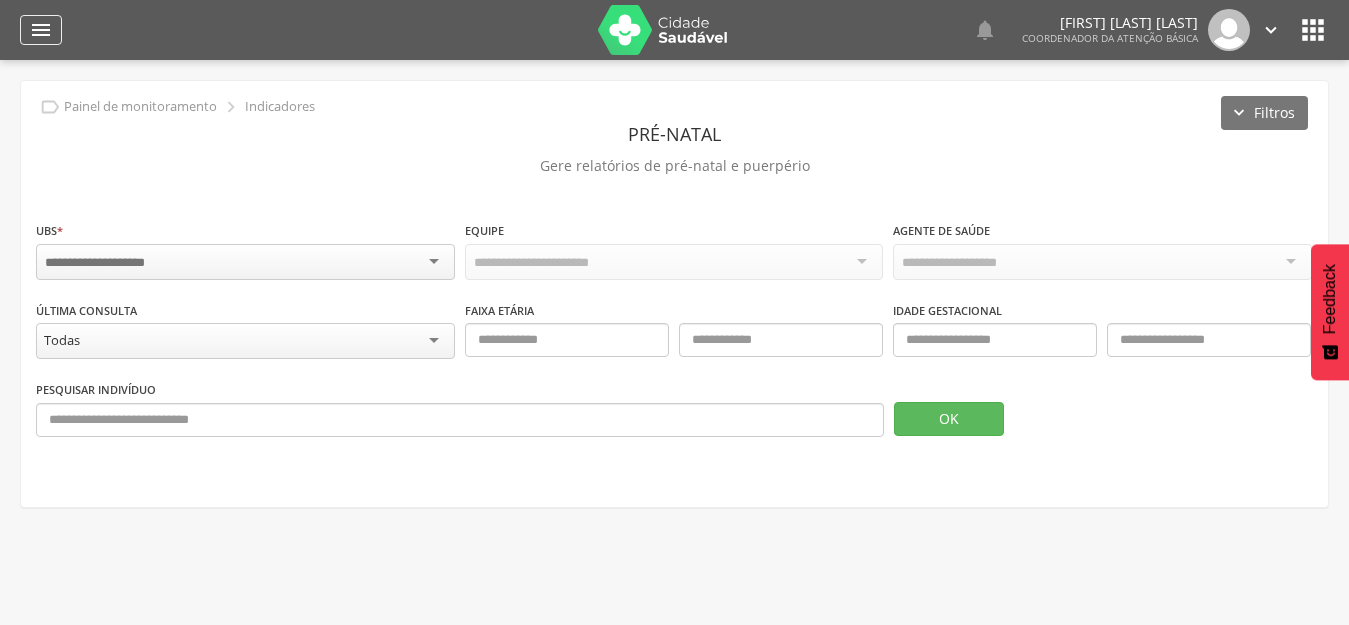 click on "" at bounding box center [41, 30] 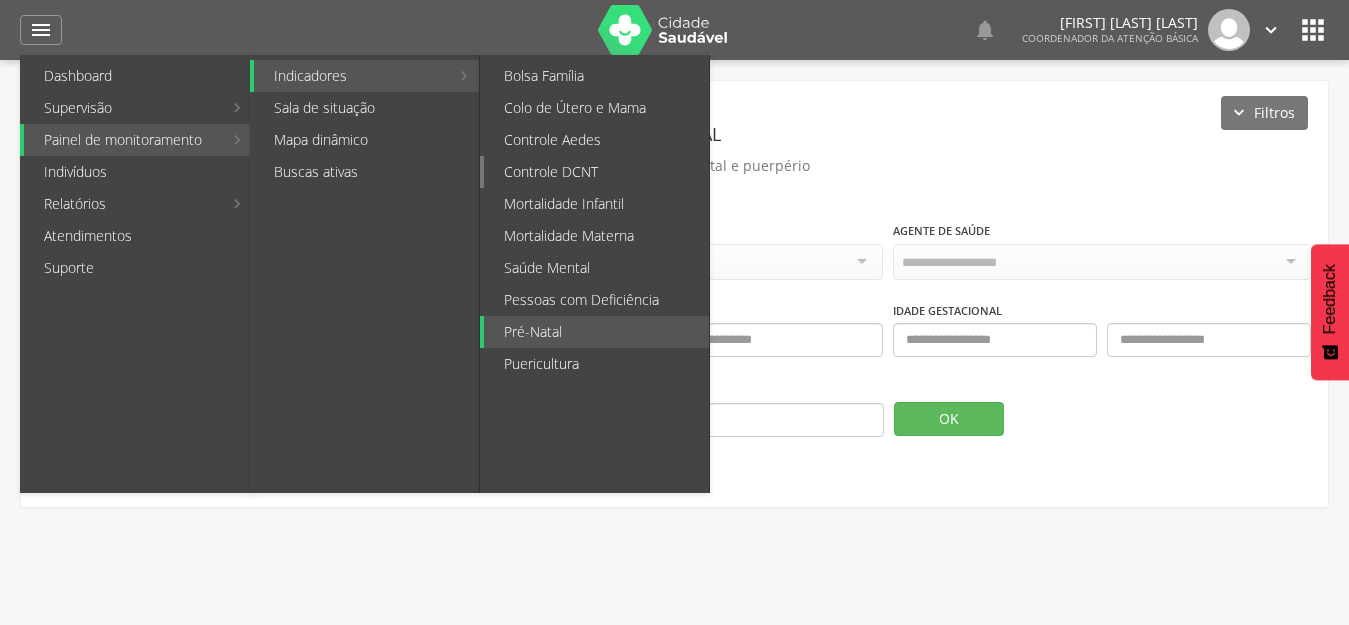 click on "Controle DCNT" at bounding box center (596, 172) 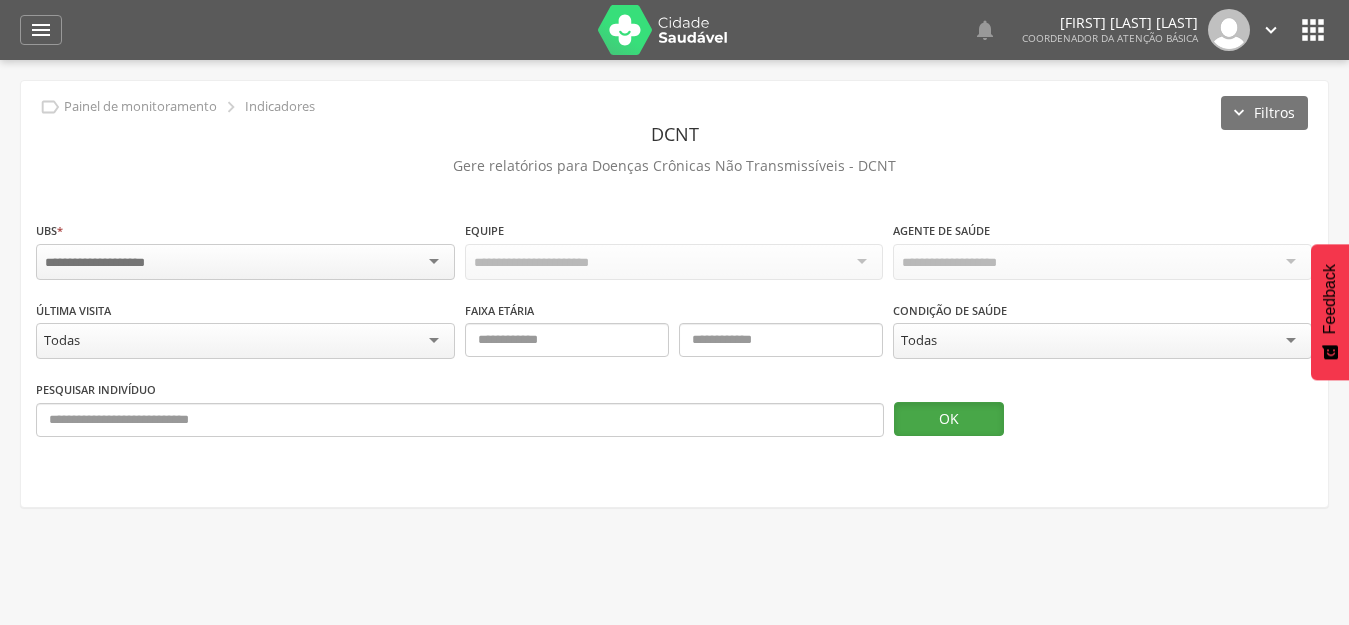 click on "OK" at bounding box center [949, 419] 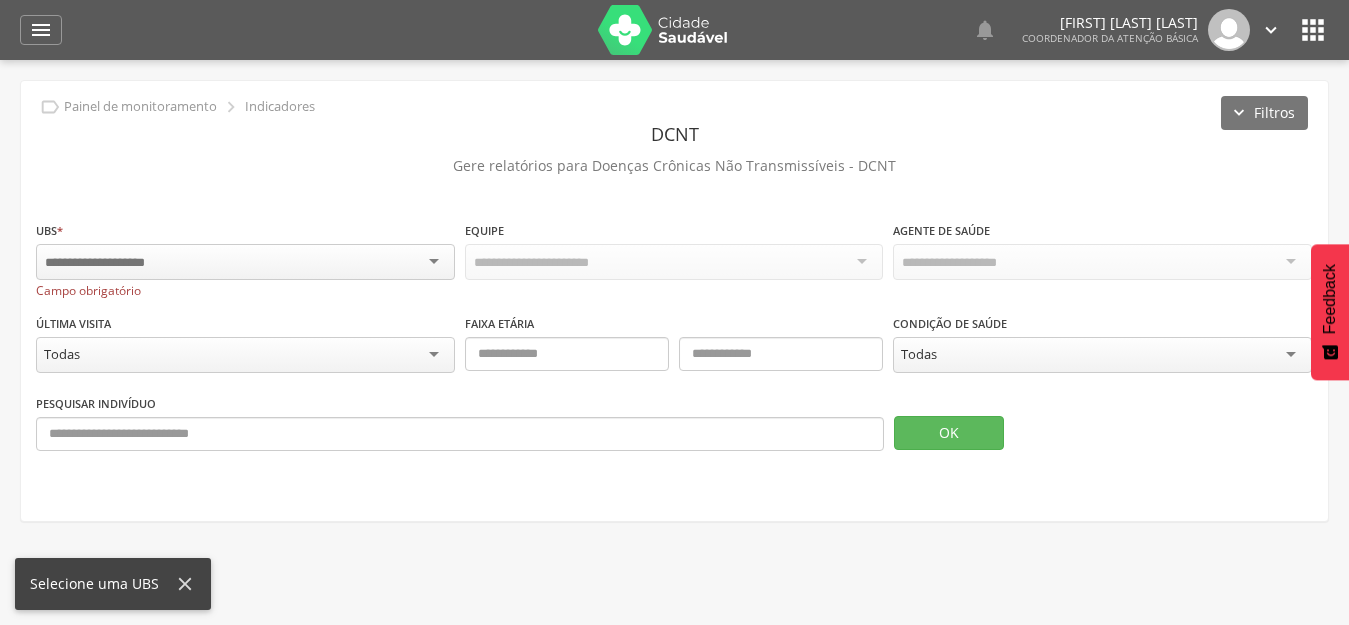click at bounding box center (245, 262) 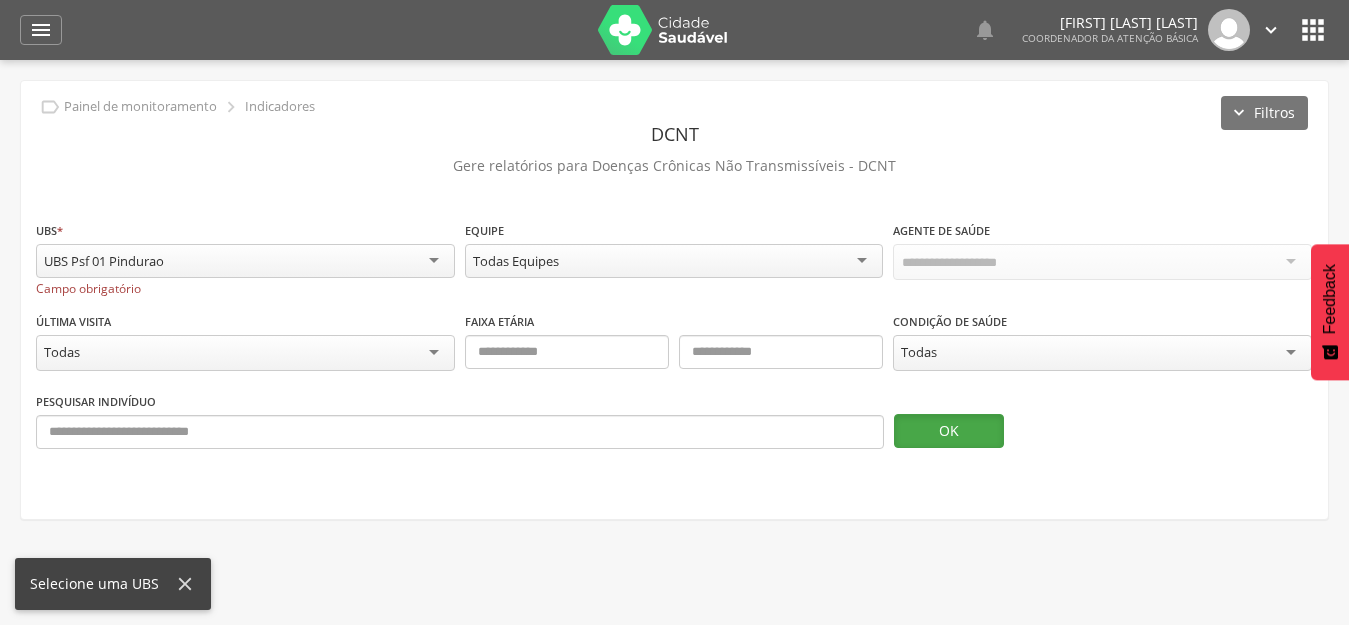 click on "OK" at bounding box center [949, 431] 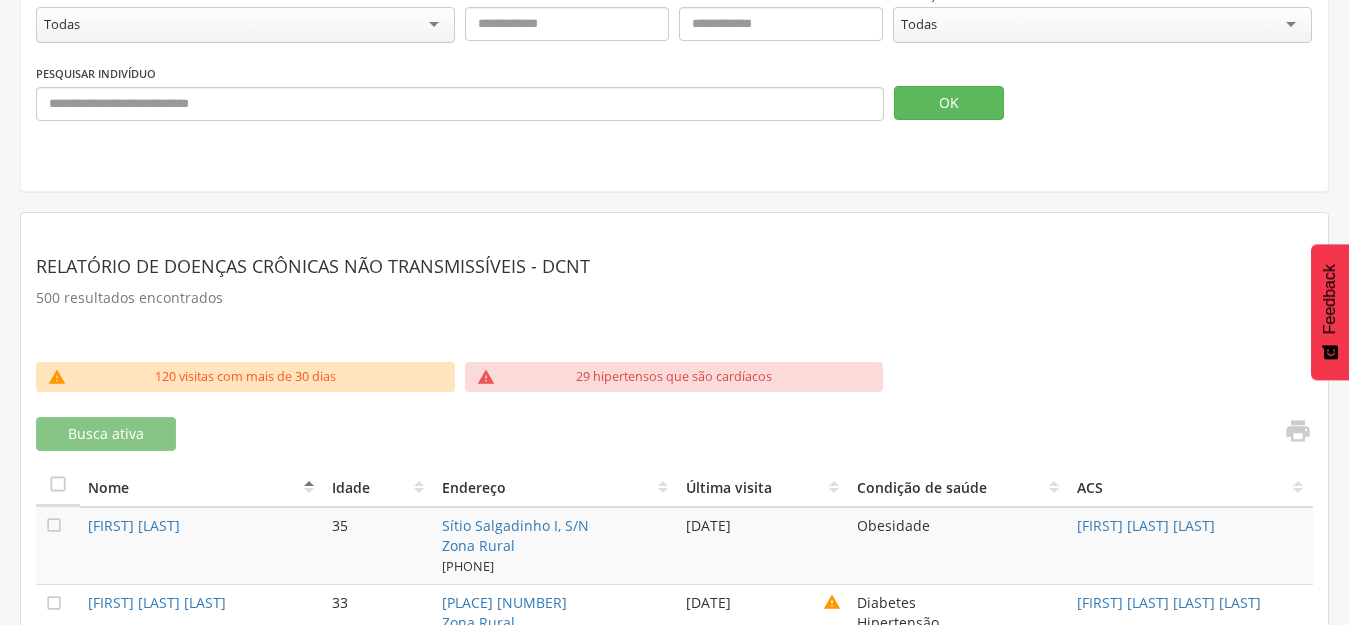 scroll, scrollTop: 0, scrollLeft: 0, axis: both 